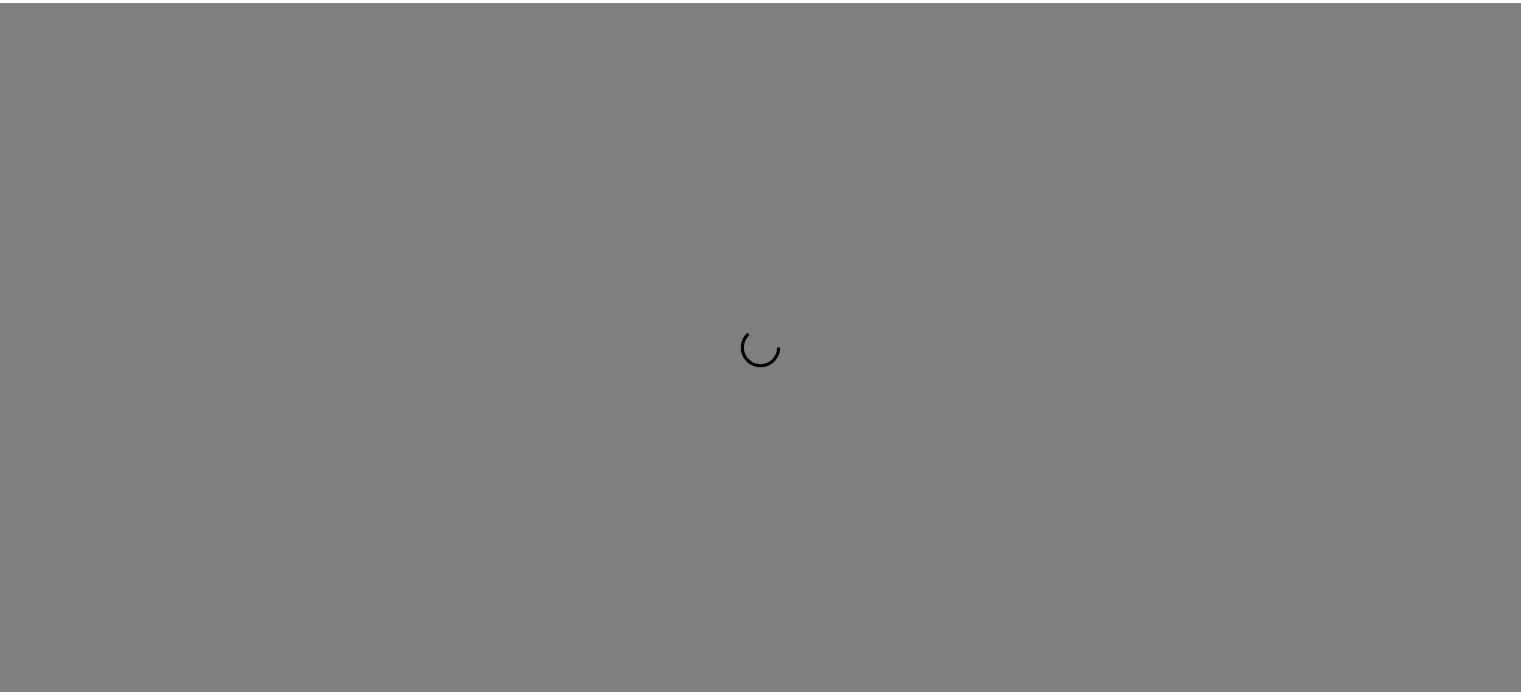 scroll, scrollTop: 0, scrollLeft: 0, axis: both 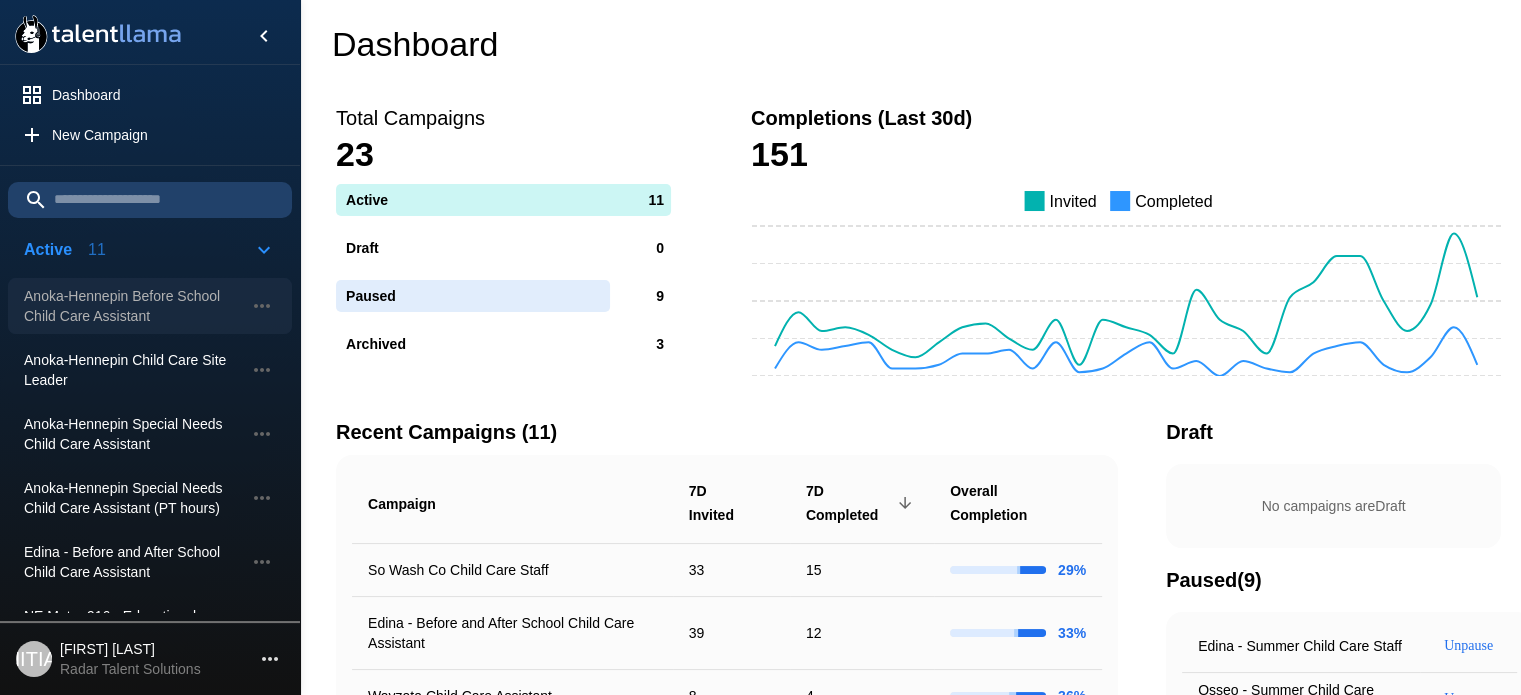 click on "Anoka-Hennepin Before School Child Care Assistant" at bounding box center (134, 306) 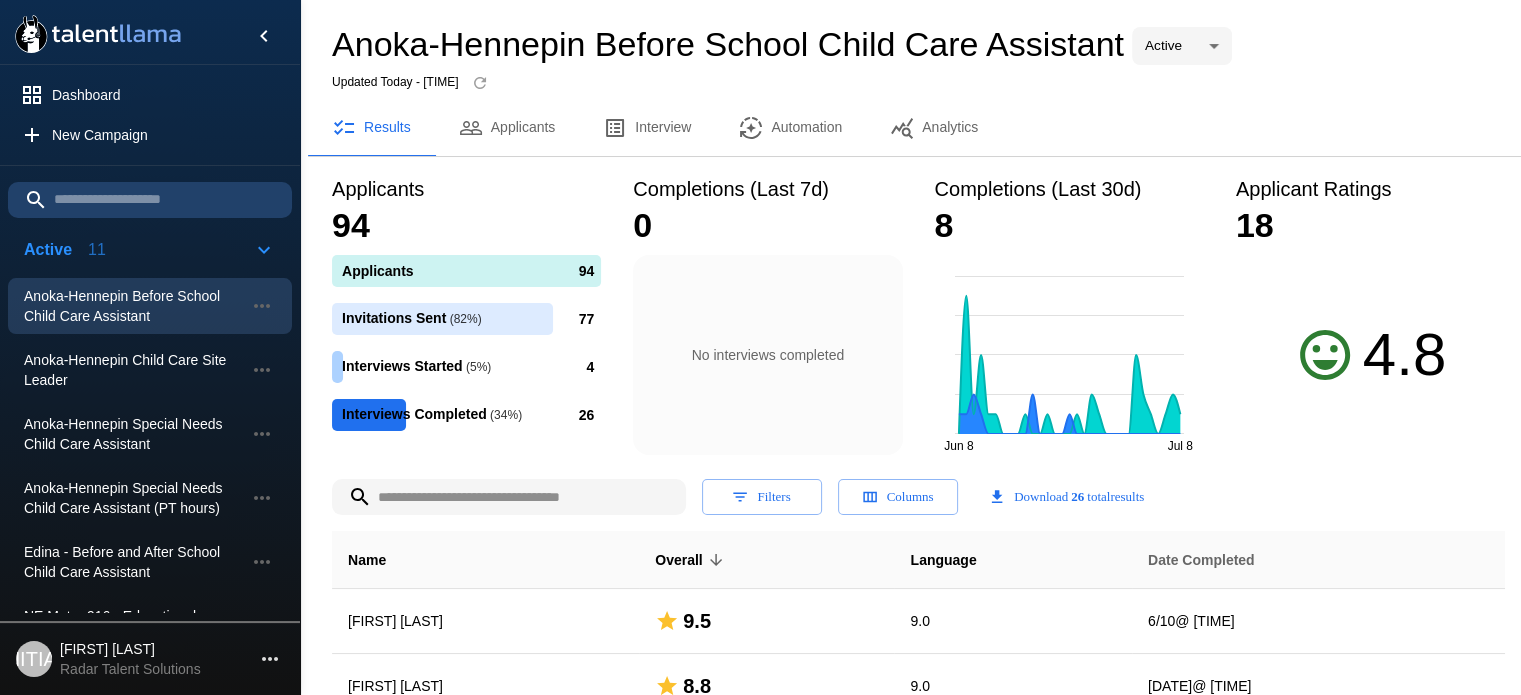 click on "Date Completed" at bounding box center [367, 560] 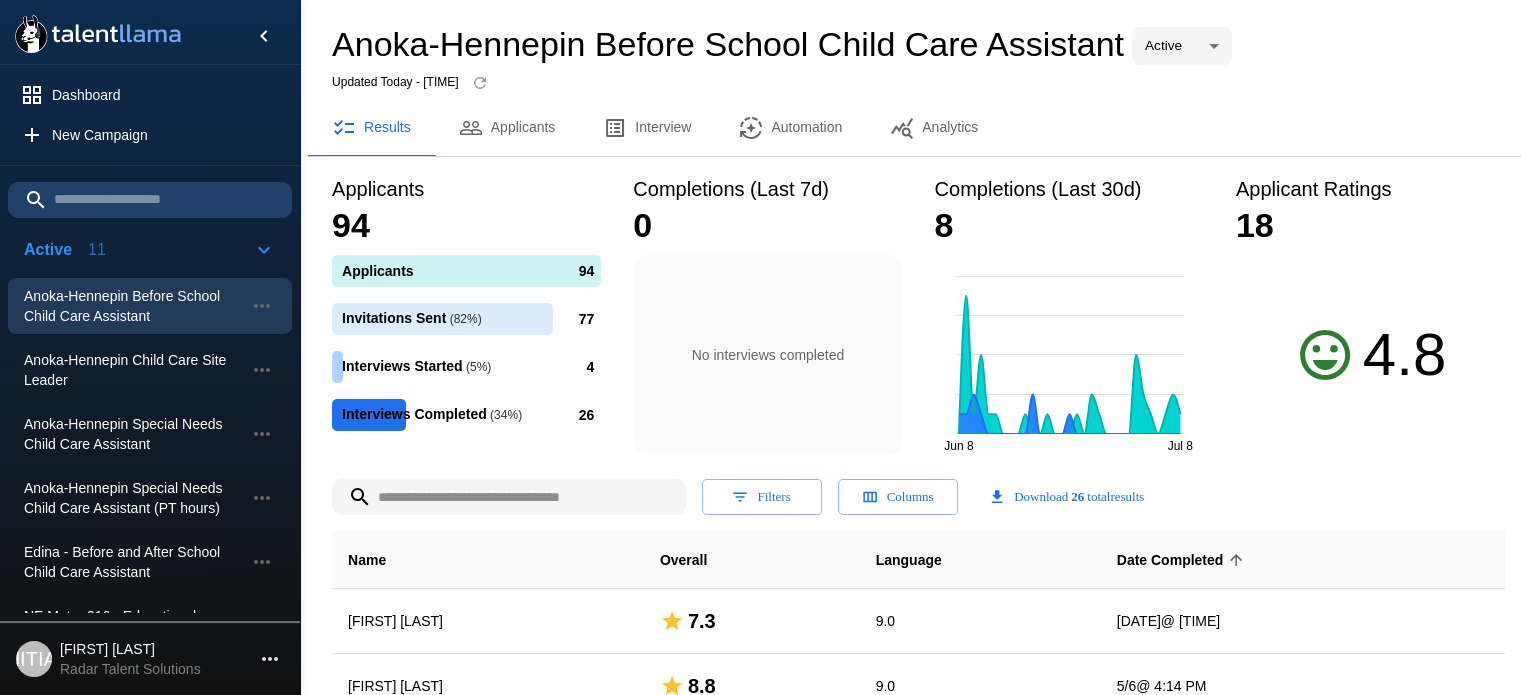 click on "Date Completed" at bounding box center (1183, 560) 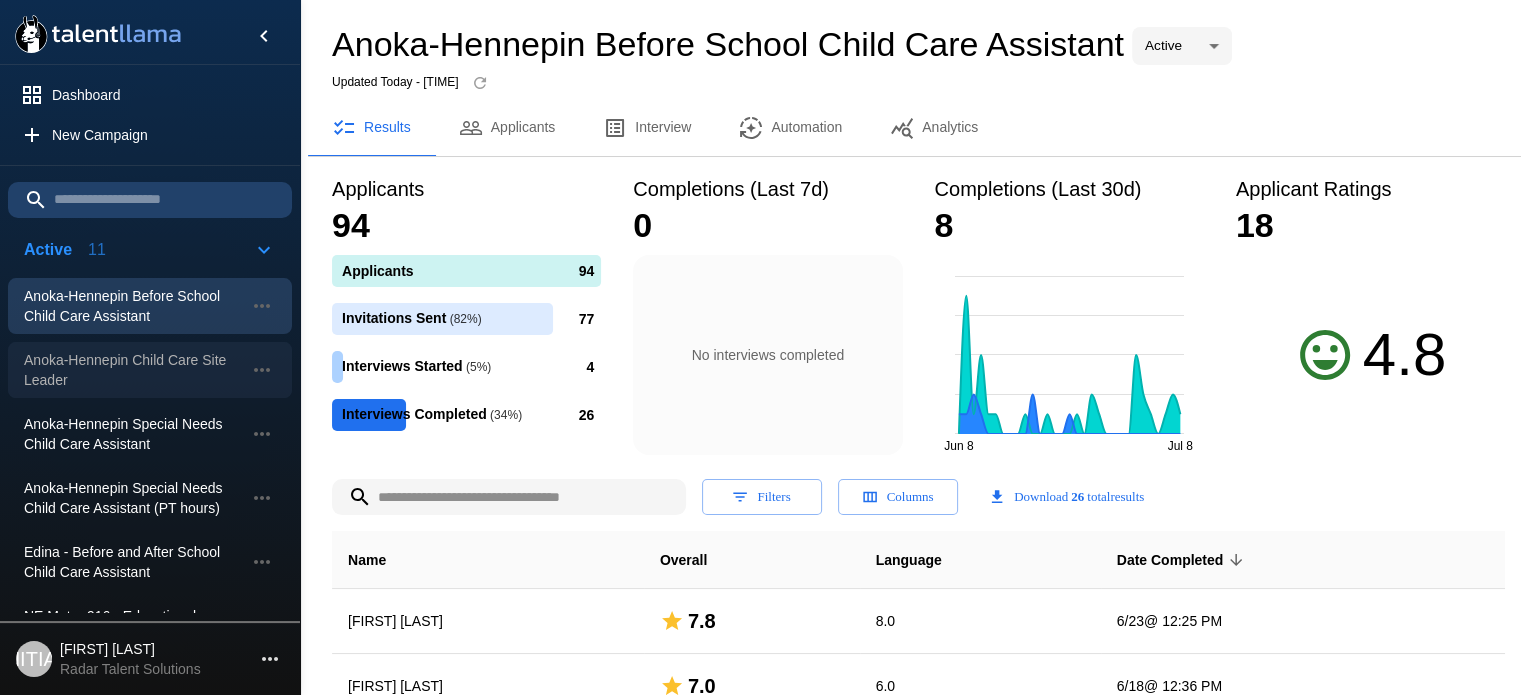 click on "Anoka-Hennepin Child Care Site Leader" at bounding box center [134, 306] 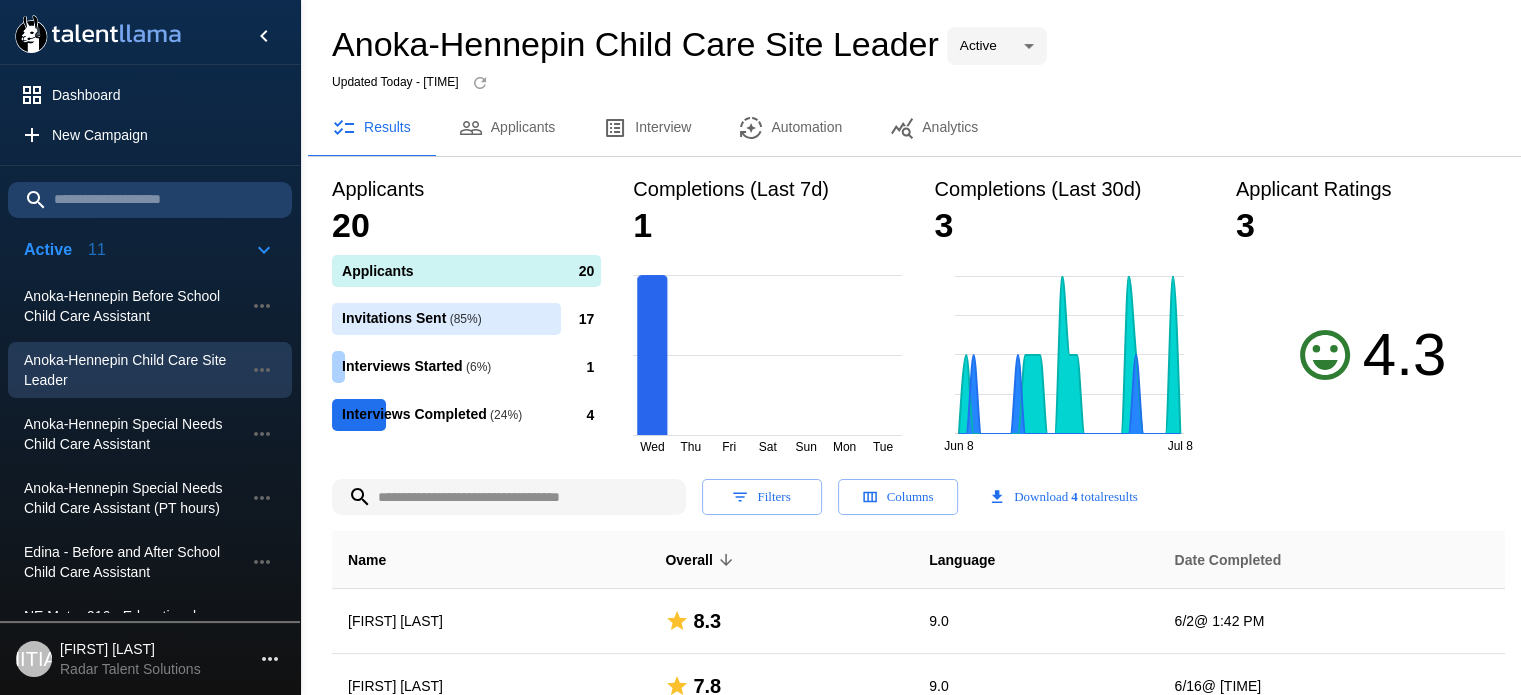 click on "Date Completed" at bounding box center [367, 560] 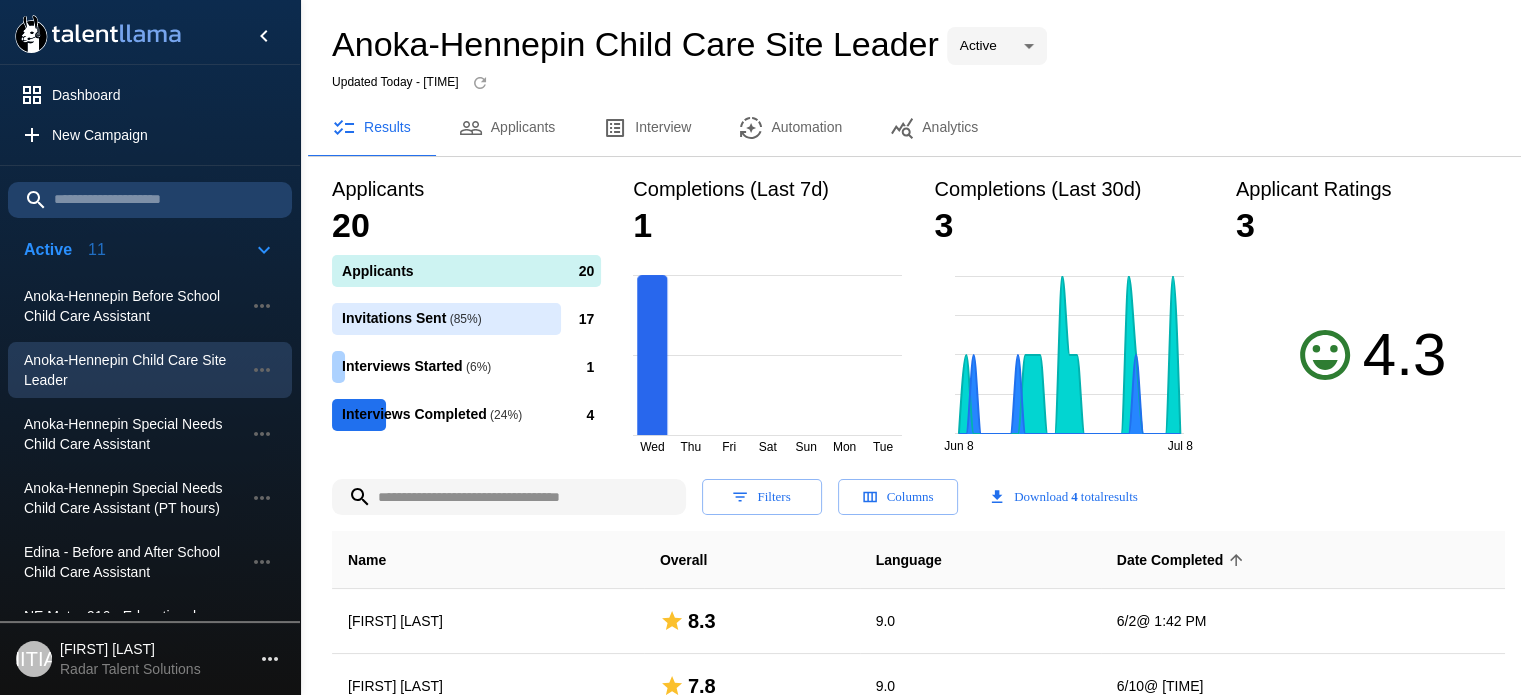 click on "Date Completed" at bounding box center [1183, 560] 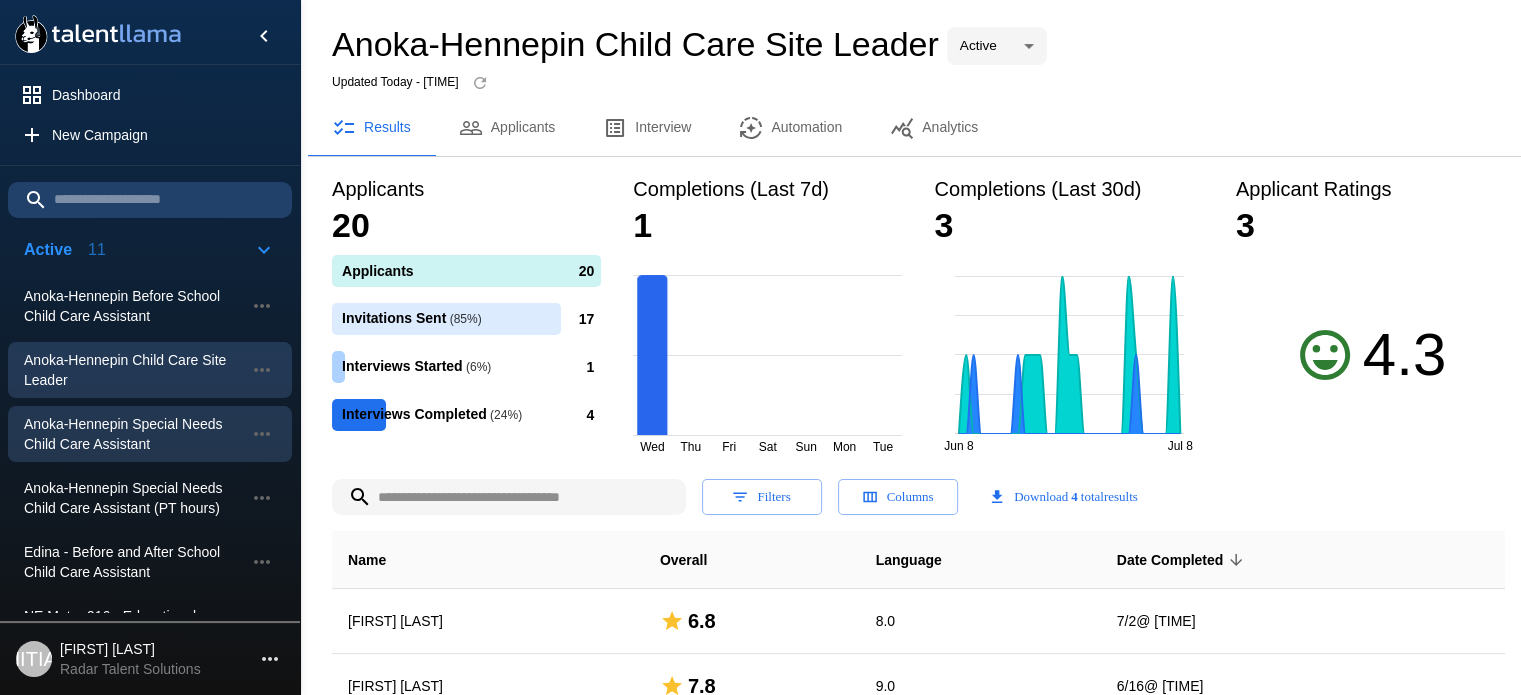 click on "Anoka-Hennepin Special Needs Child Care Assistant" at bounding box center [134, 306] 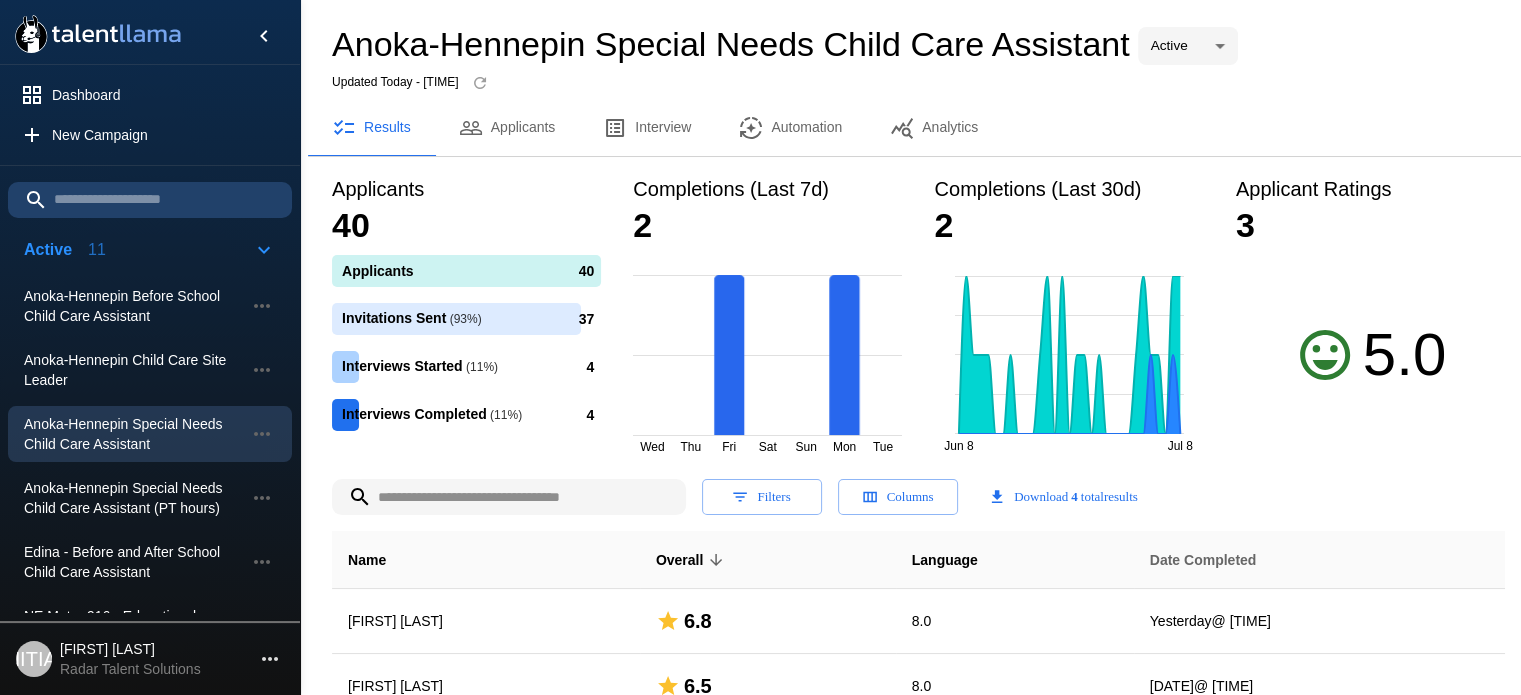 click on "Date Completed" at bounding box center [367, 560] 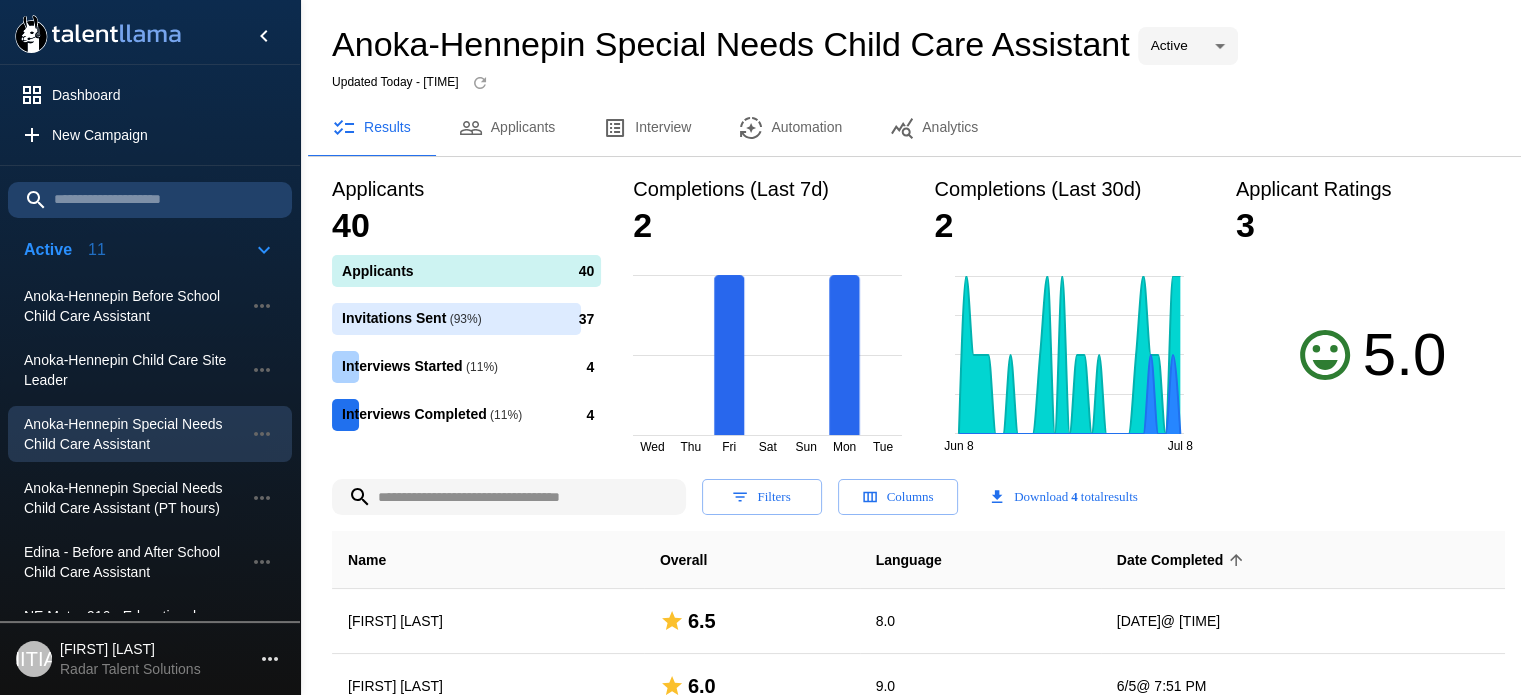 click on "Date Completed" at bounding box center [1183, 560] 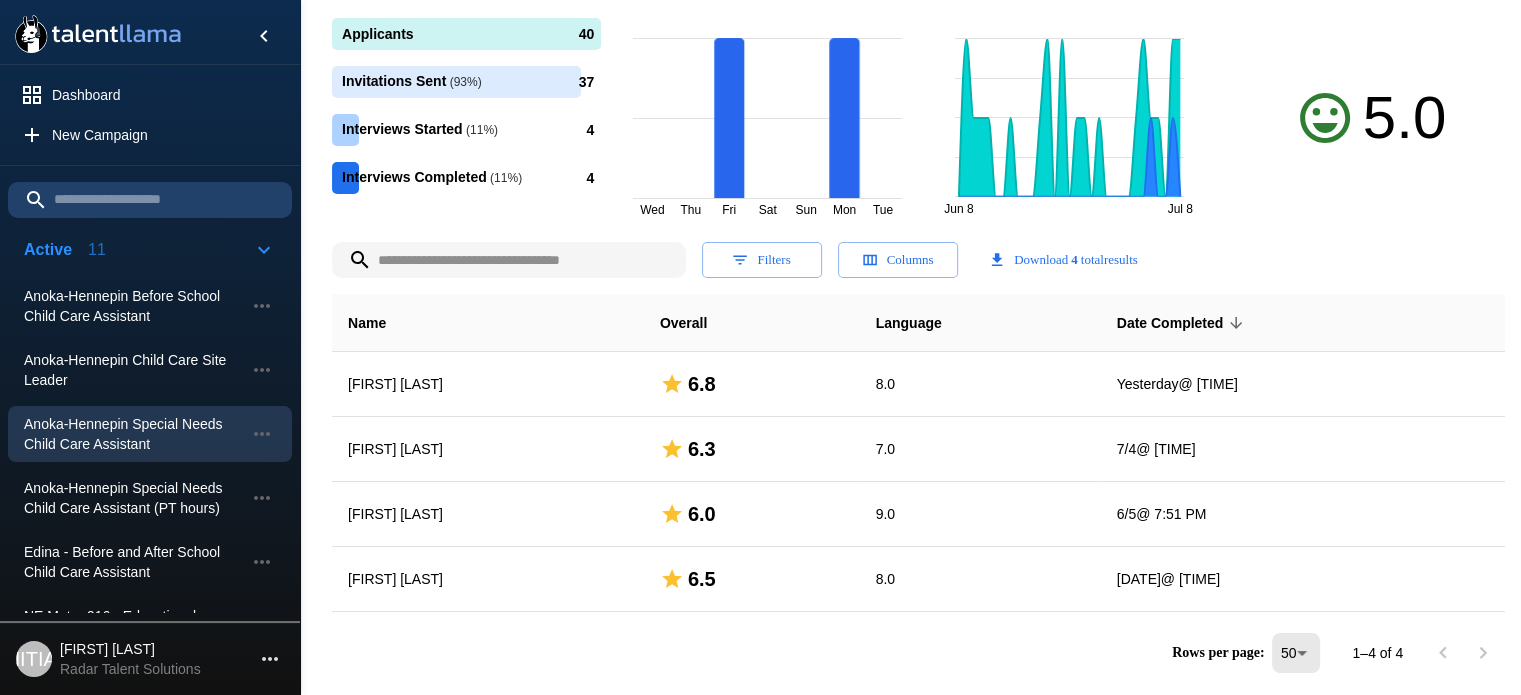 scroll, scrollTop: 300, scrollLeft: 0, axis: vertical 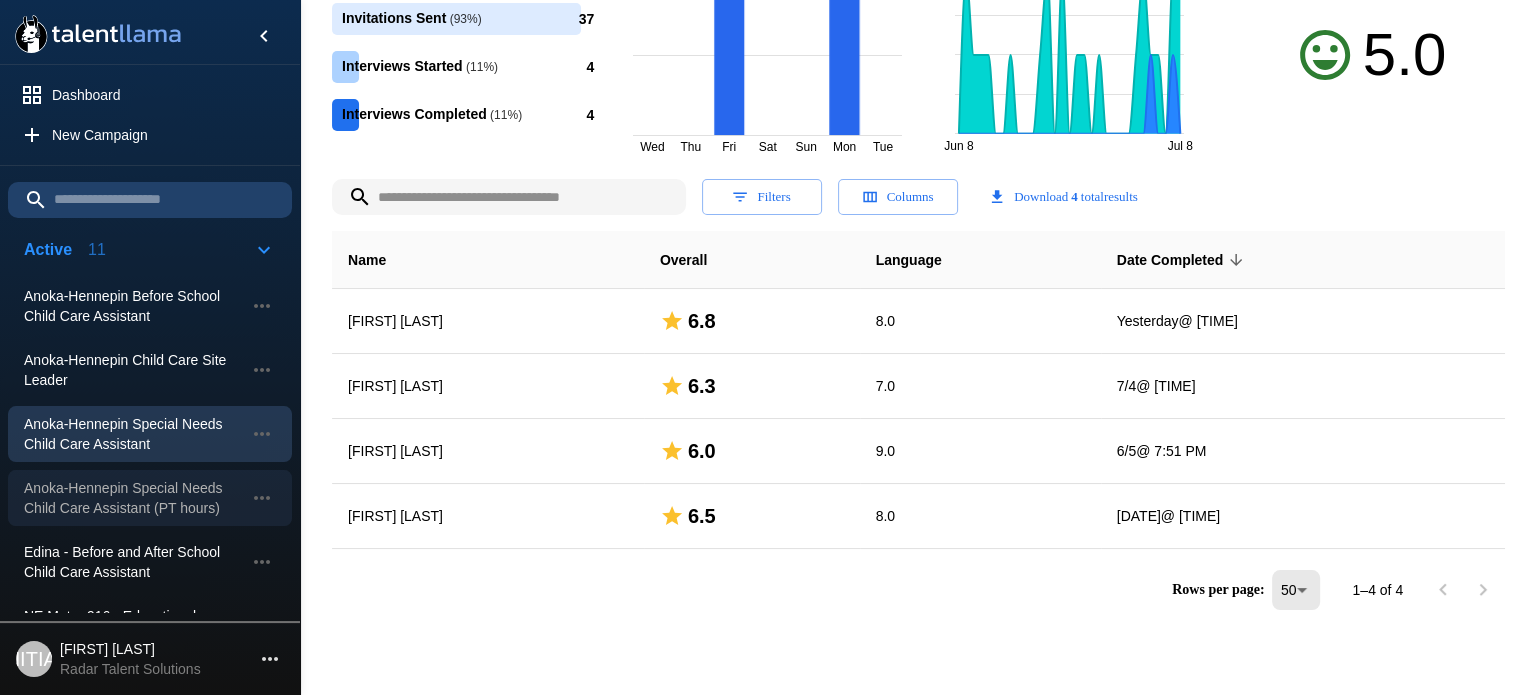 click on "Anoka-Hennepin Special Needs Child Care Assistant (PT hours)" at bounding box center (134, 306) 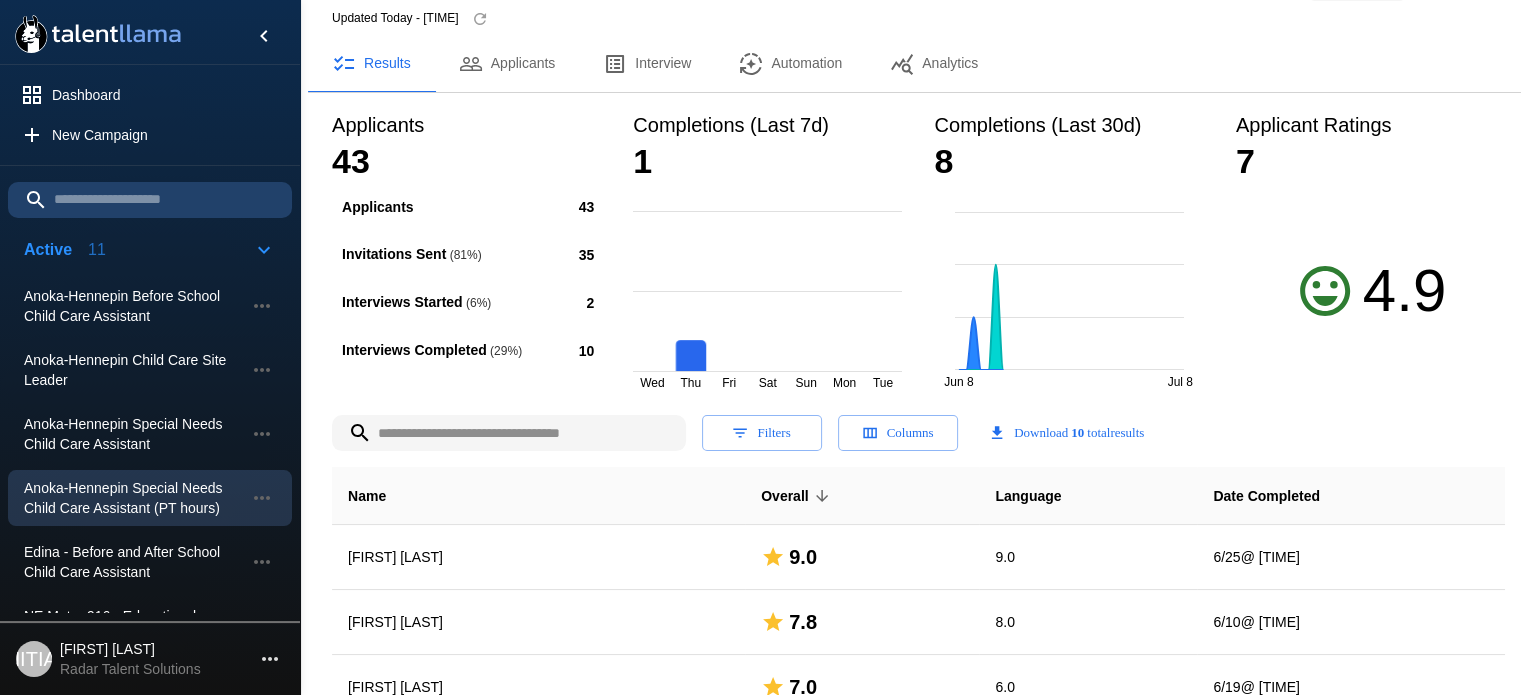 scroll, scrollTop: 300, scrollLeft: 0, axis: vertical 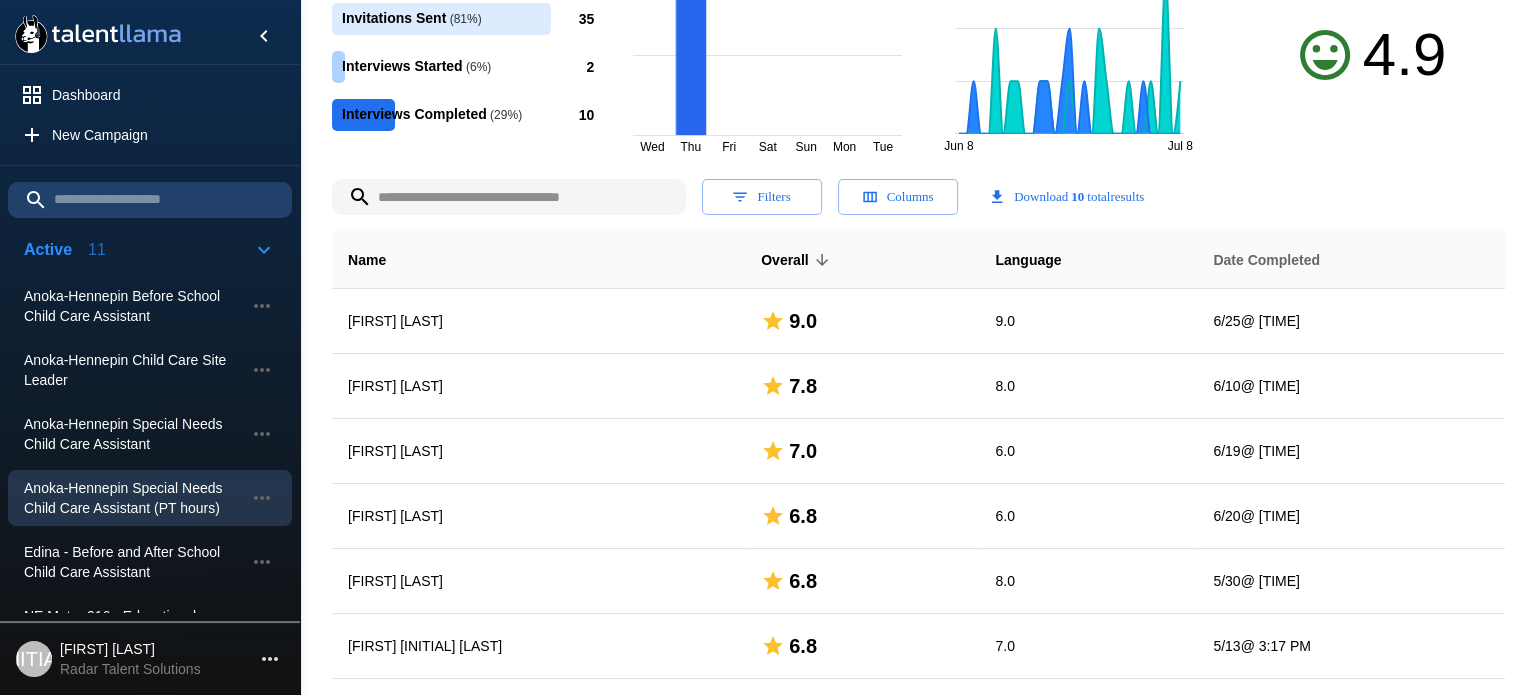click on "Date Completed" at bounding box center [367, 260] 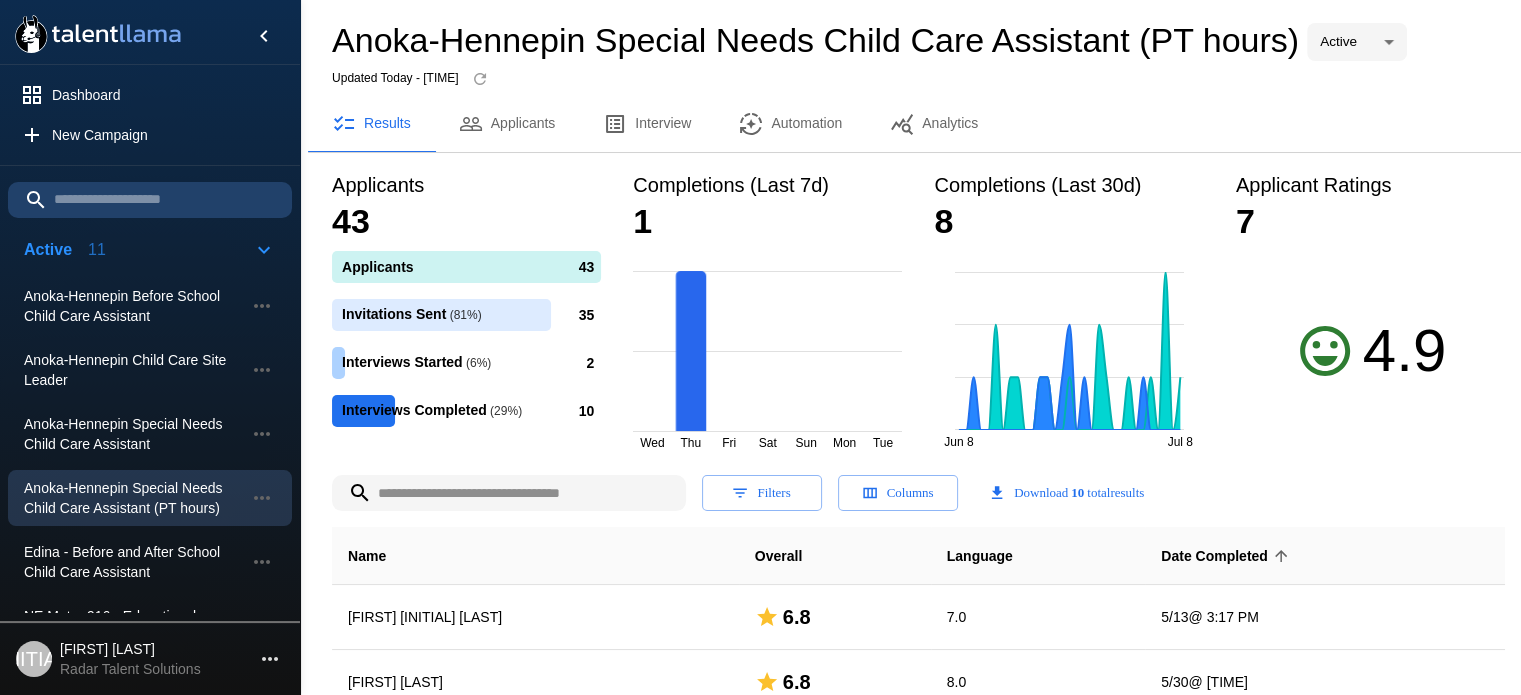 scroll, scrollTop: 300, scrollLeft: 0, axis: vertical 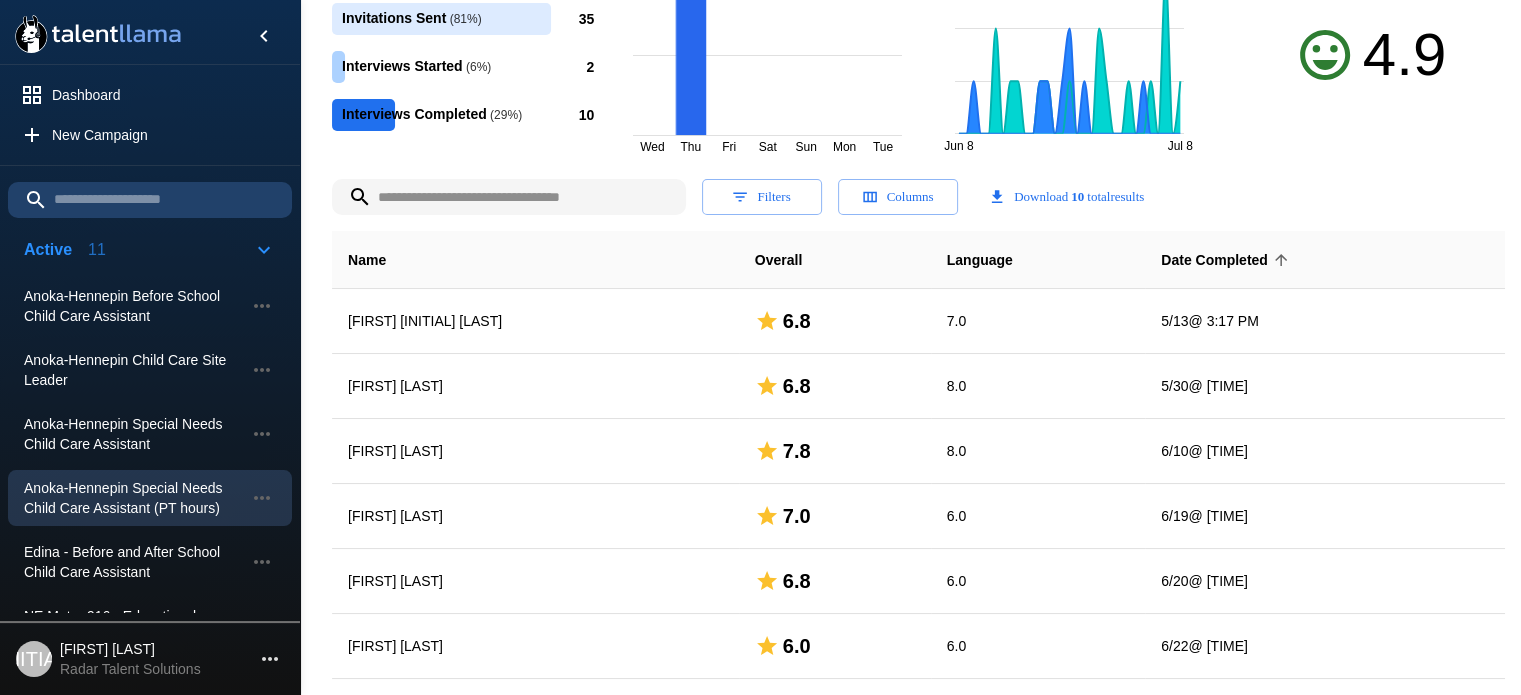click on "Date Completed" at bounding box center [1227, 260] 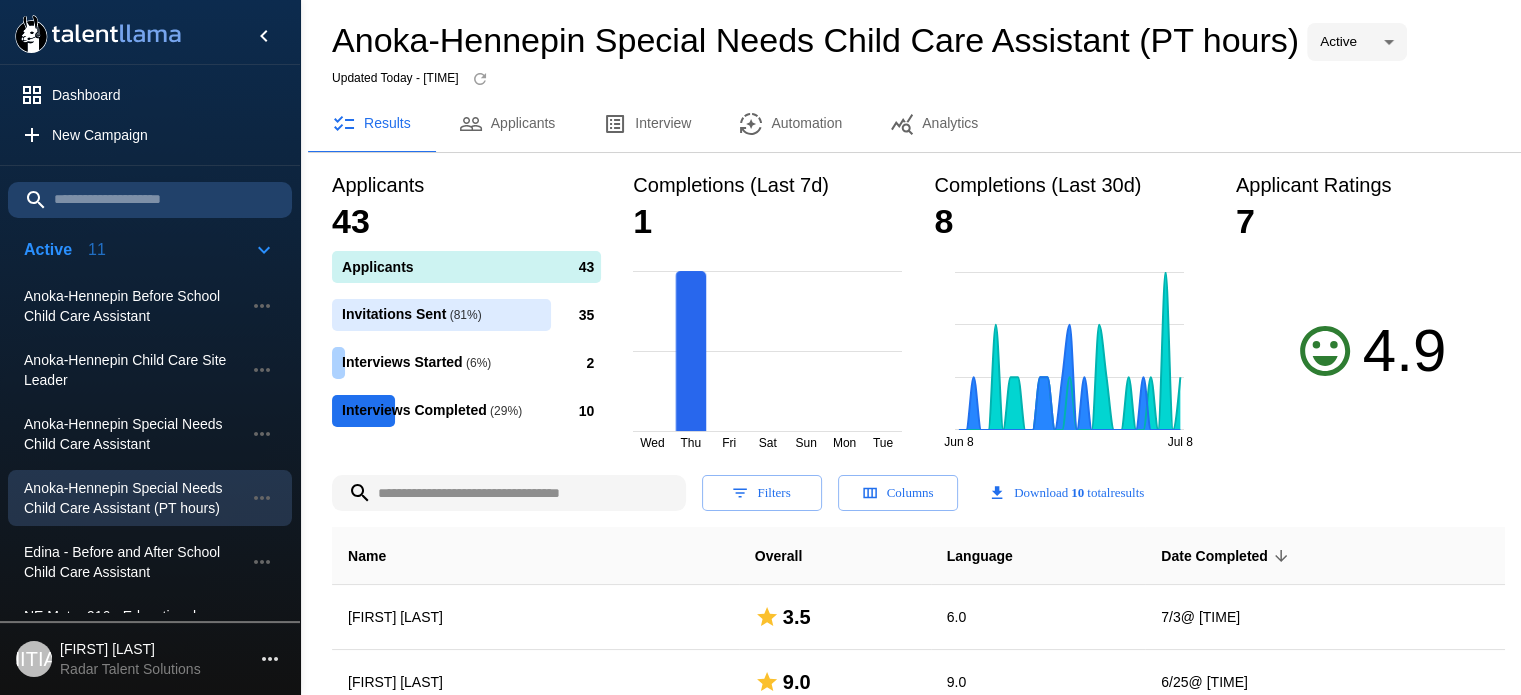 scroll, scrollTop: 300, scrollLeft: 0, axis: vertical 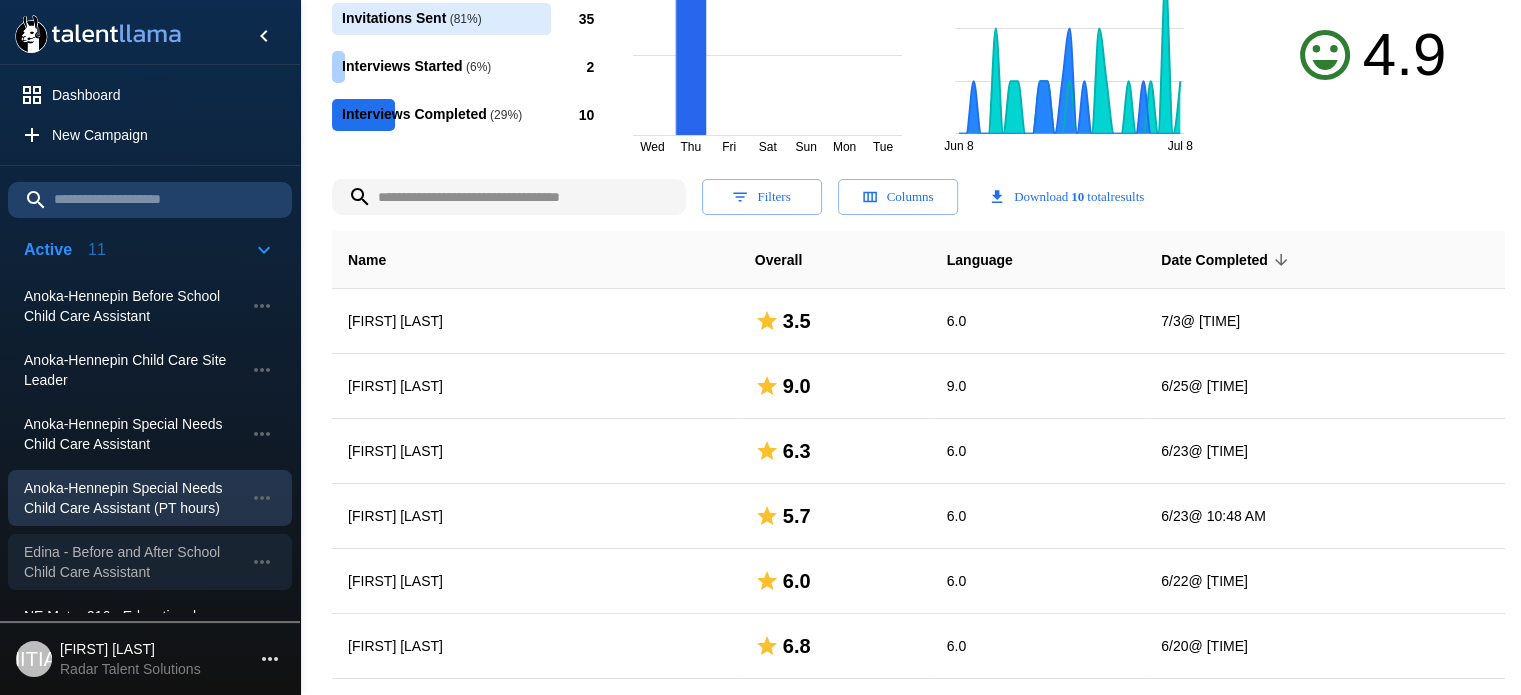 click on "Edina - Before and After School Child Care Assistant" at bounding box center (134, 306) 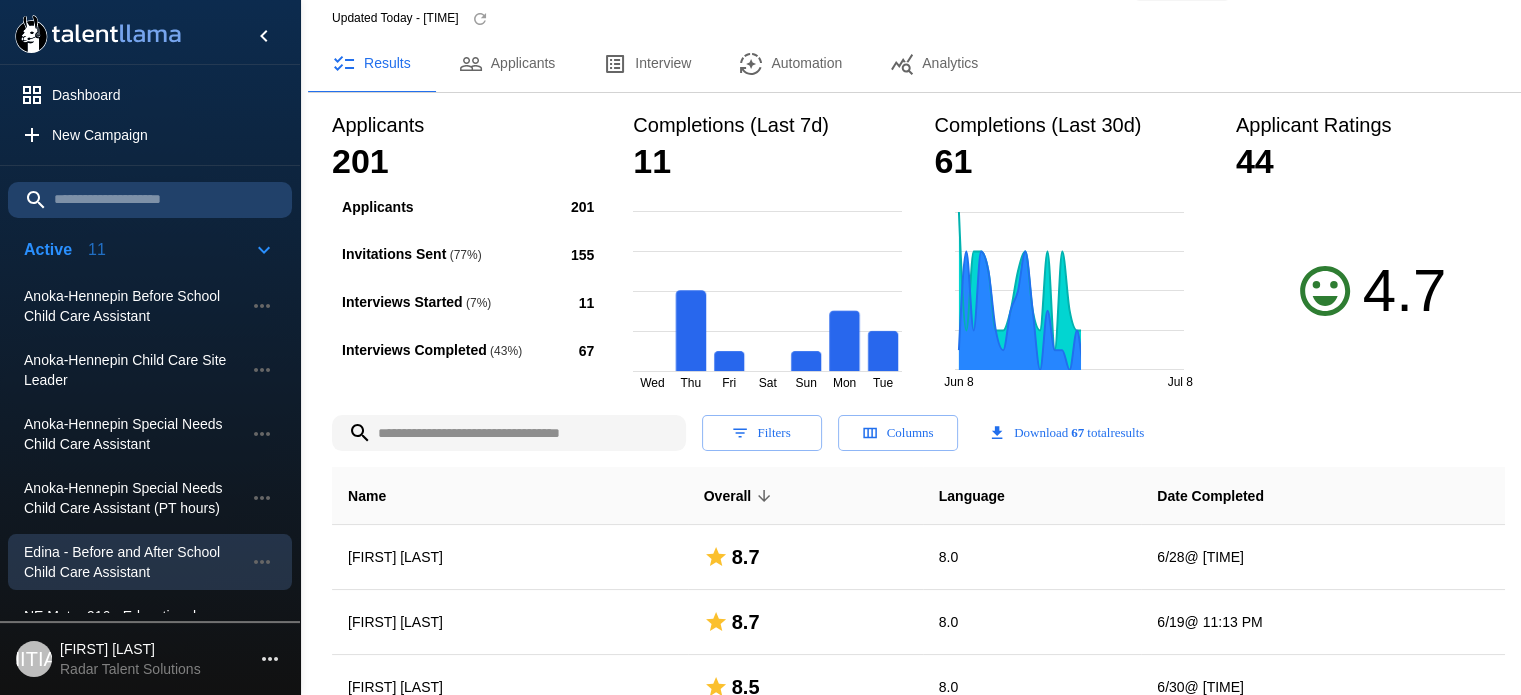 scroll, scrollTop: 300, scrollLeft: 0, axis: vertical 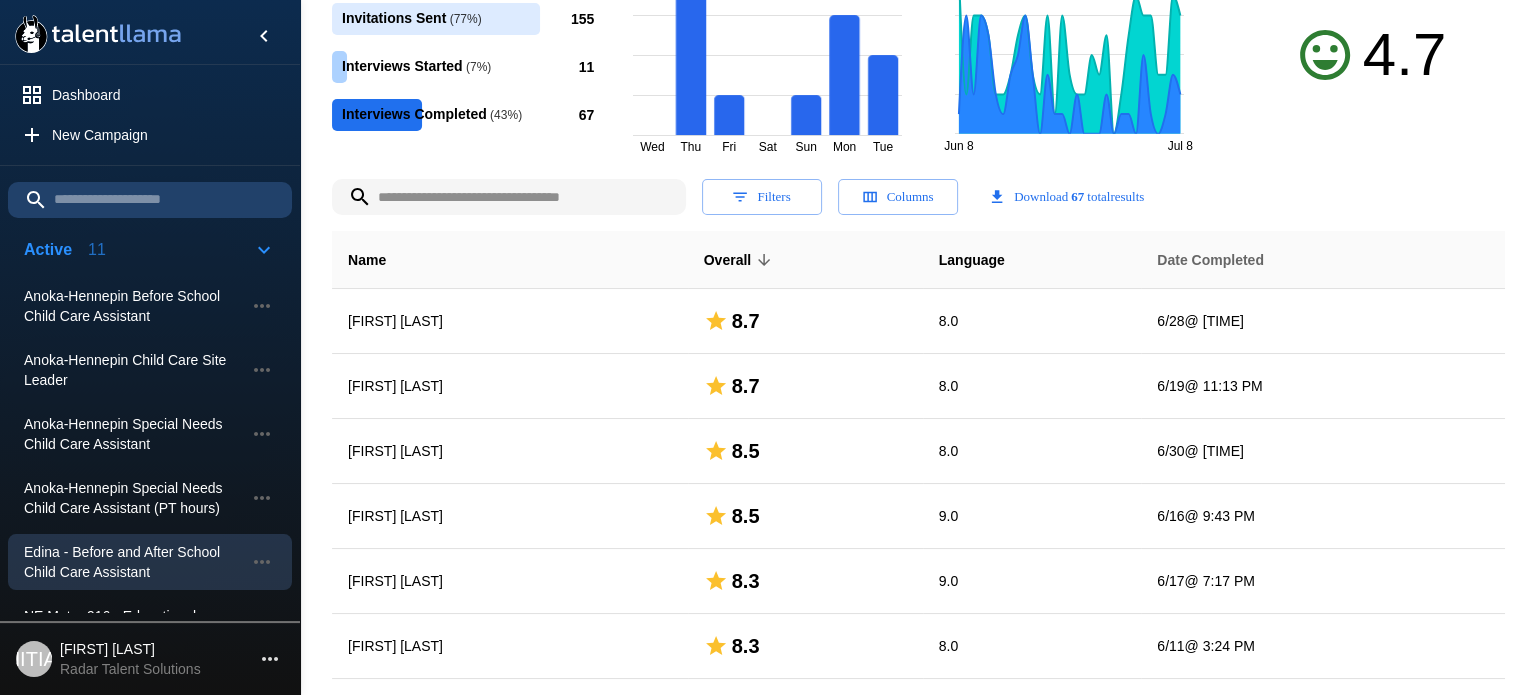 click on "Date Completed" at bounding box center [367, 260] 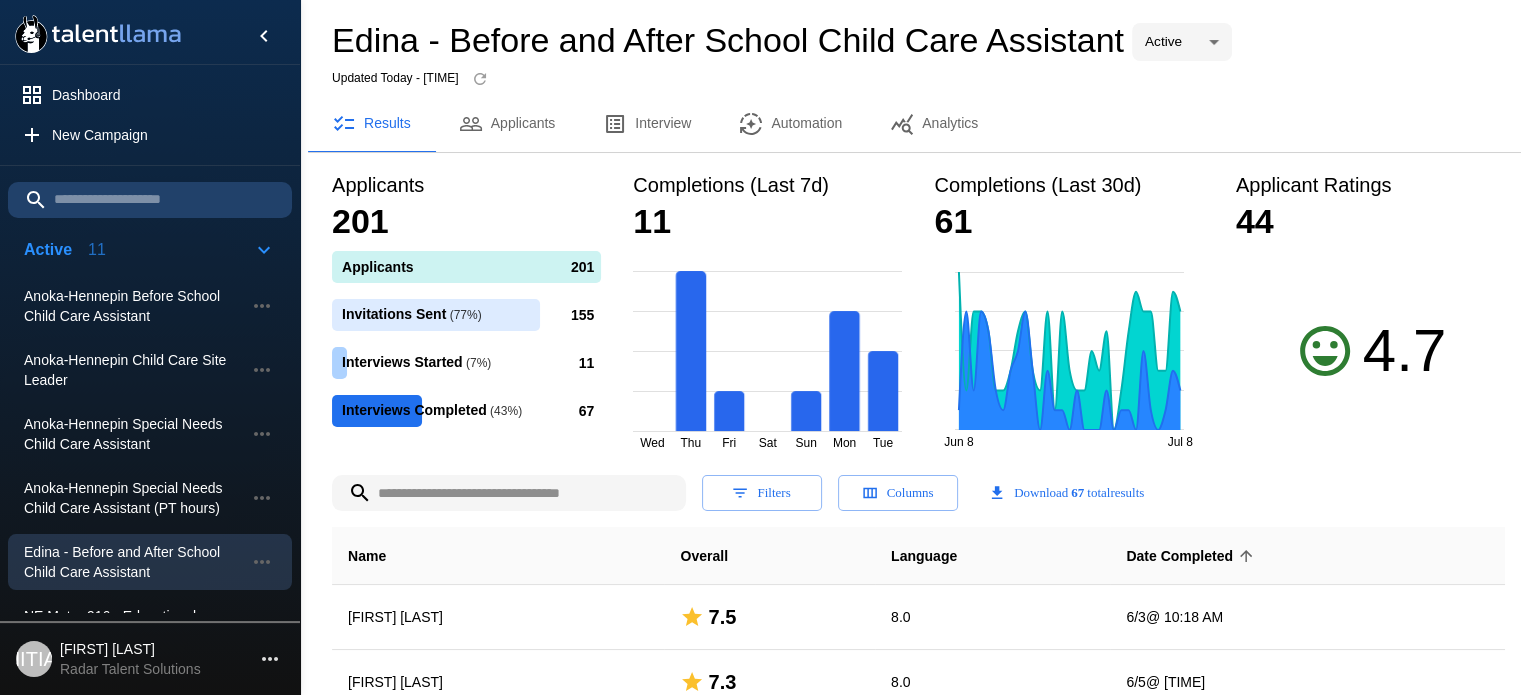 scroll, scrollTop: 300, scrollLeft: 0, axis: vertical 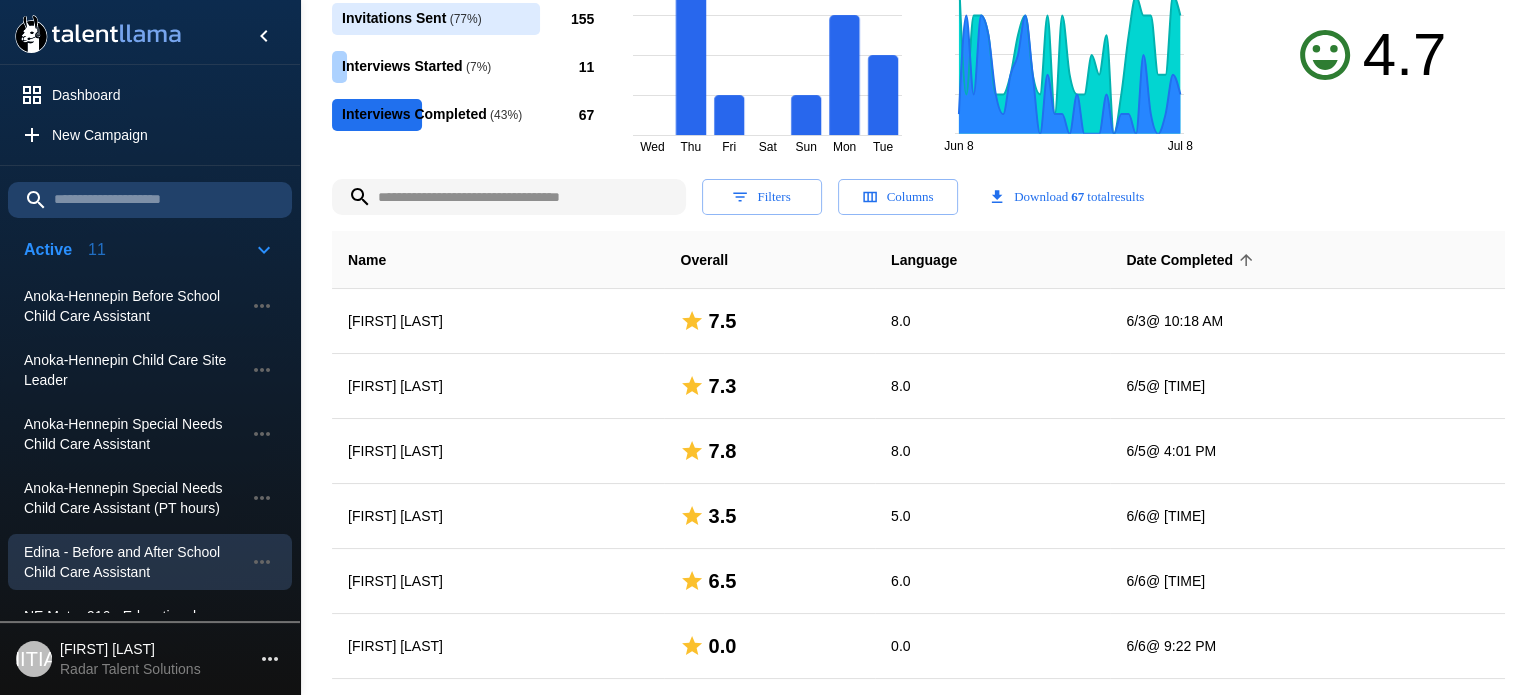 click on "Date Completed" at bounding box center [1192, 260] 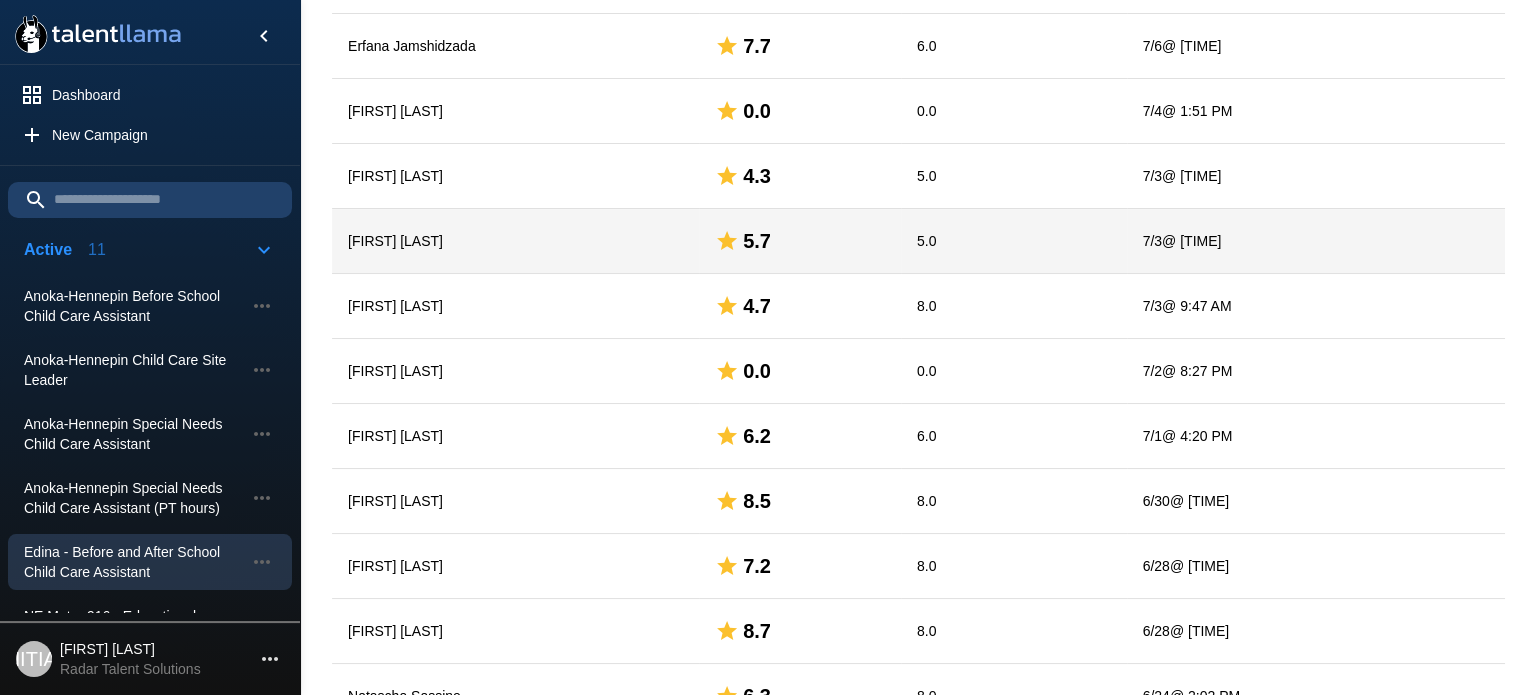 scroll, scrollTop: 1000, scrollLeft: 0, axis: vertical 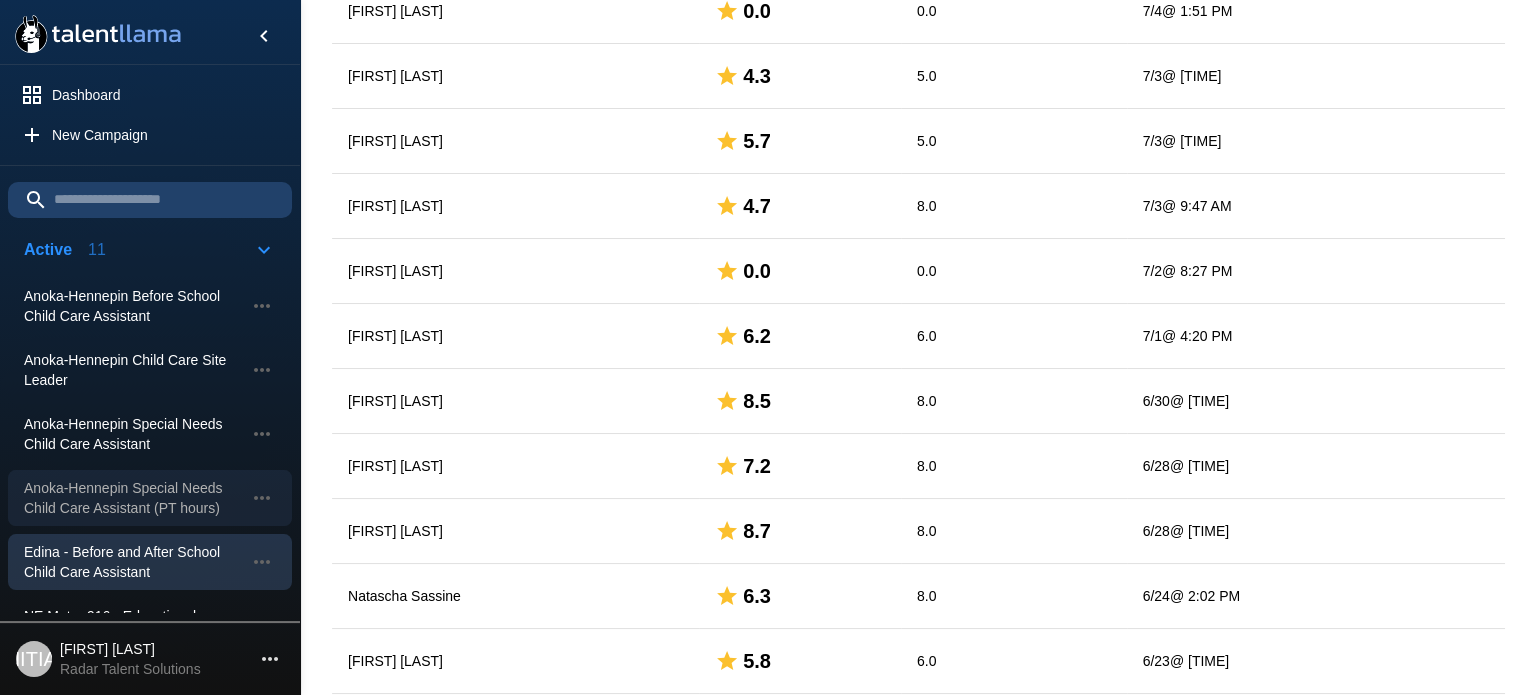 click on "Anoka-Hennepin Special Needs Child Care Assistant (PT hours)" at bounding box center (134, 306) 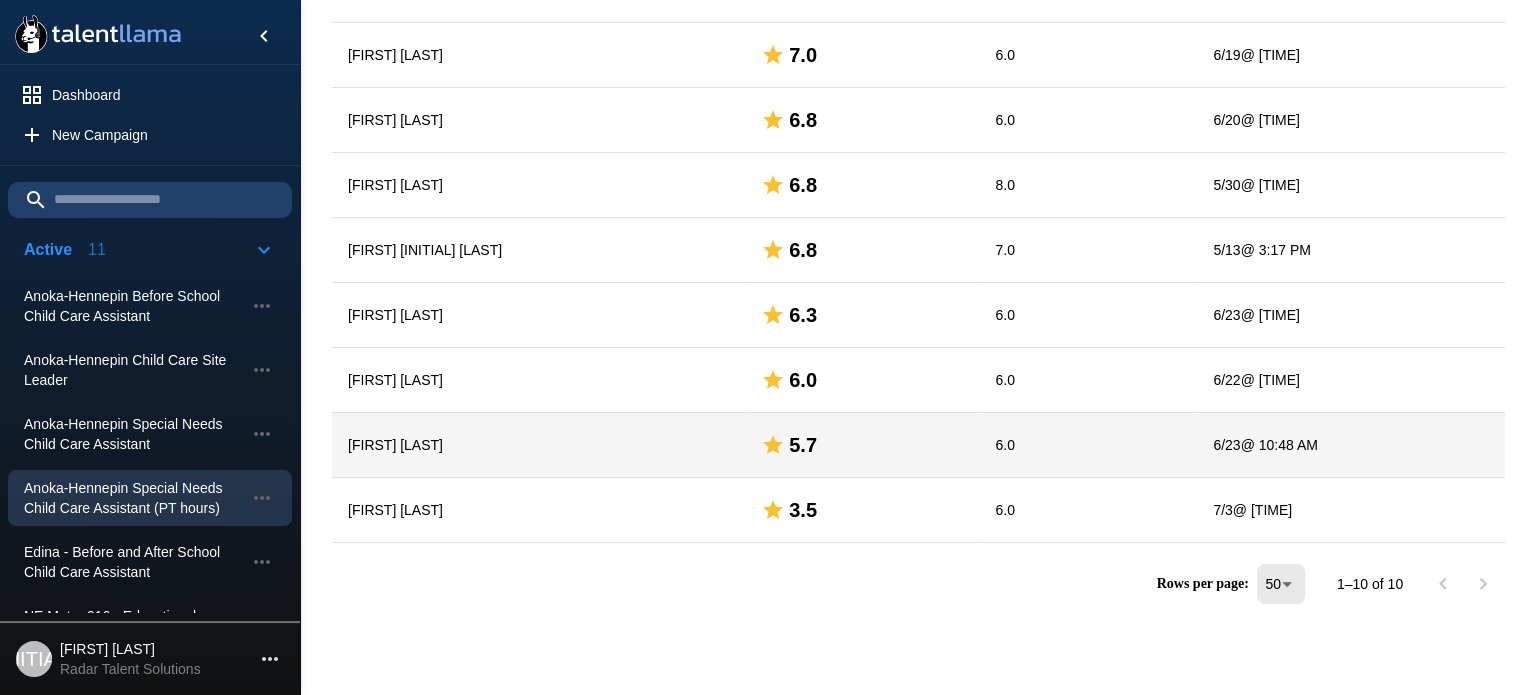 scroll, scrollTop: 396, scrollLeft: 0, axis: vertical 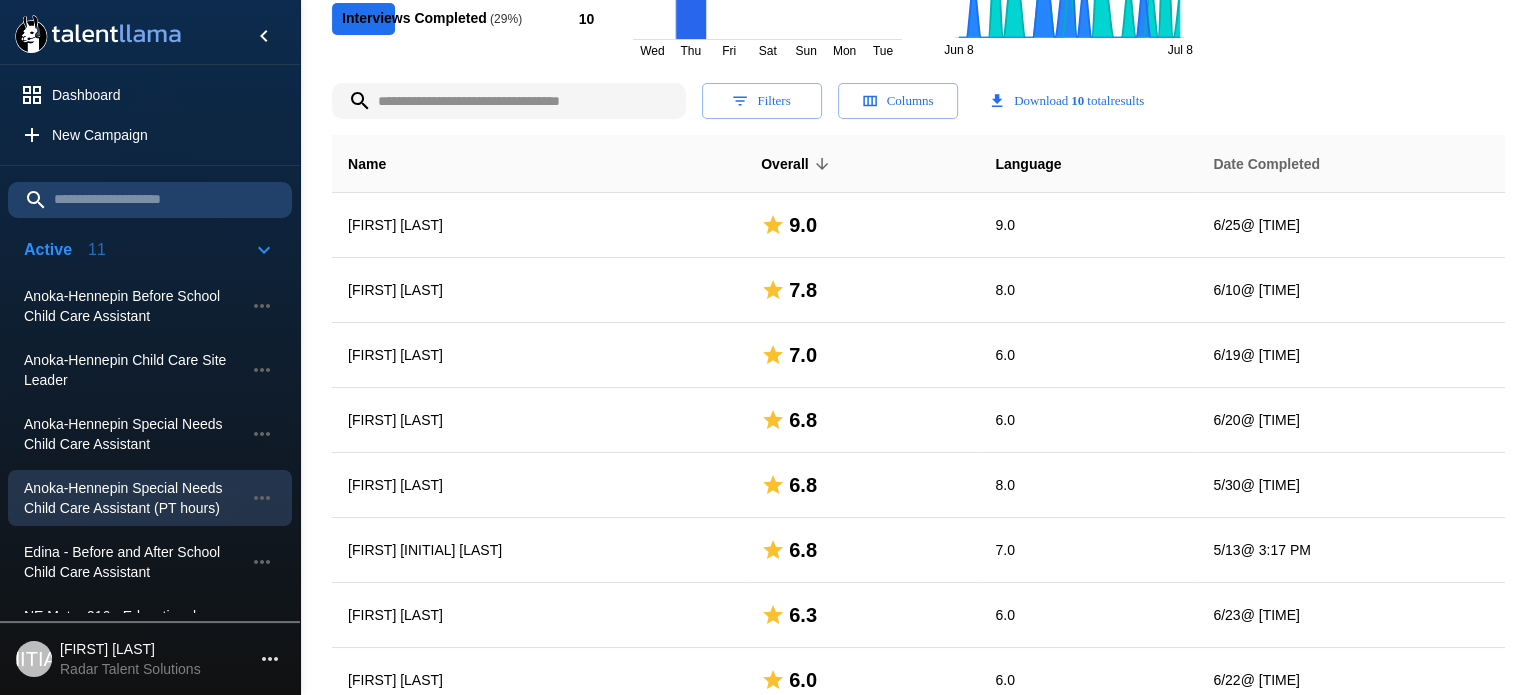 click on "Date Completed" at bounding box center [367, 164] 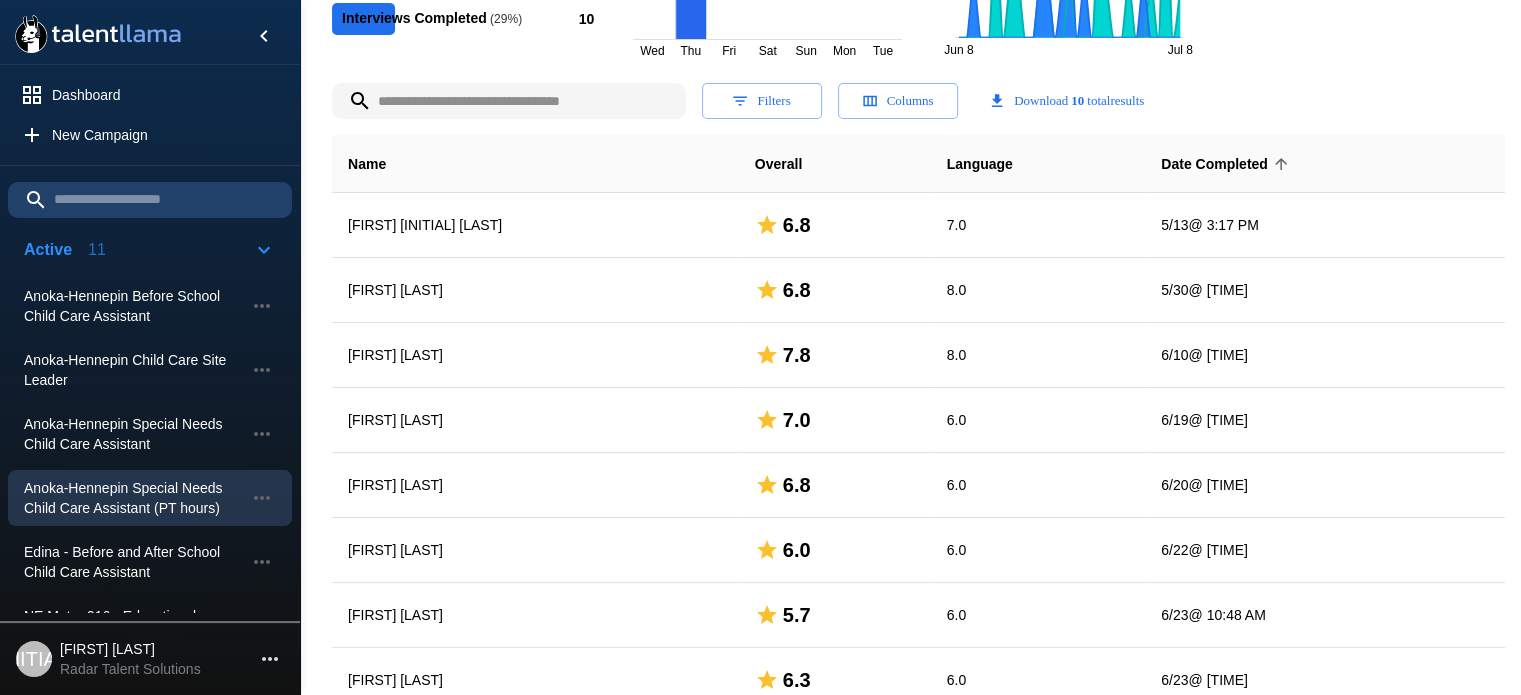 click on "Date Completed" at bounding box center [1227, 164] 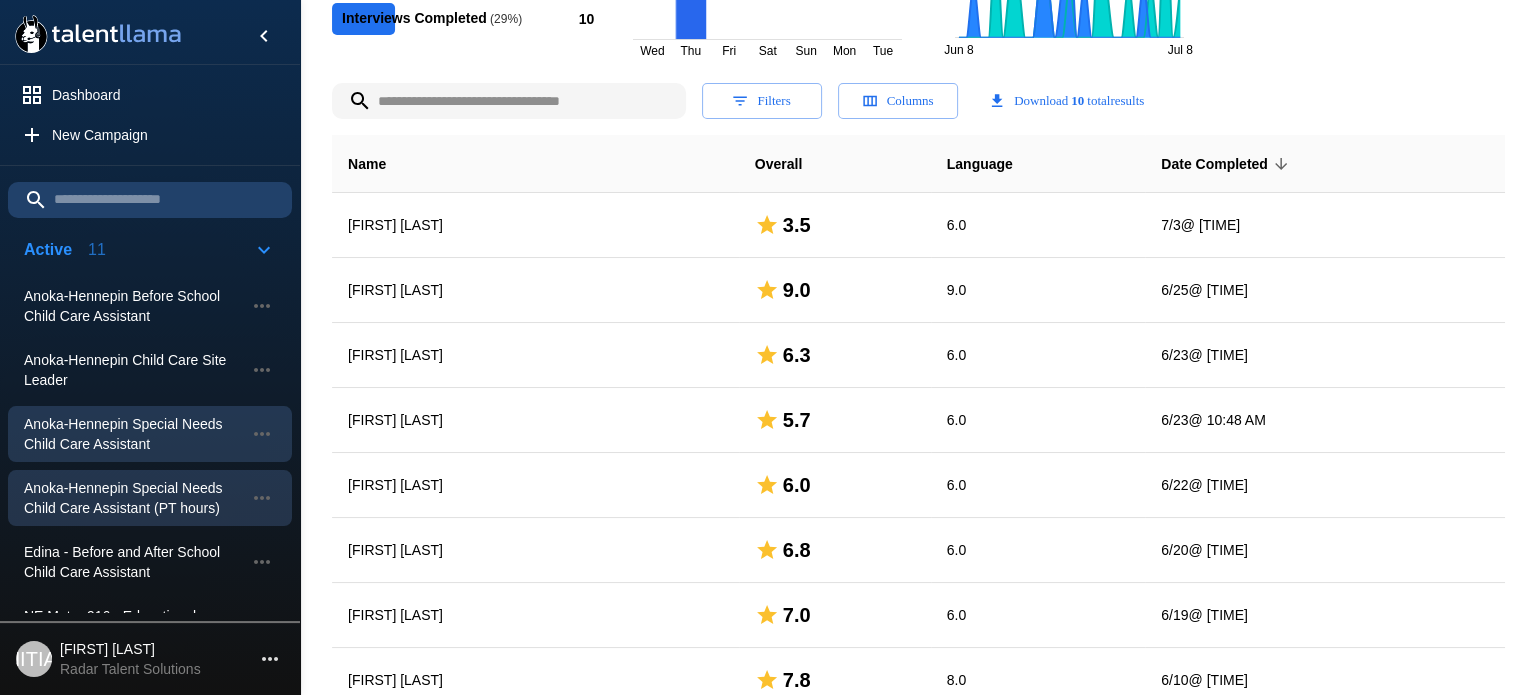 click on "Anoka-Hennepin Special Needs Child Care Assistant" at bounding box center [134, 306] 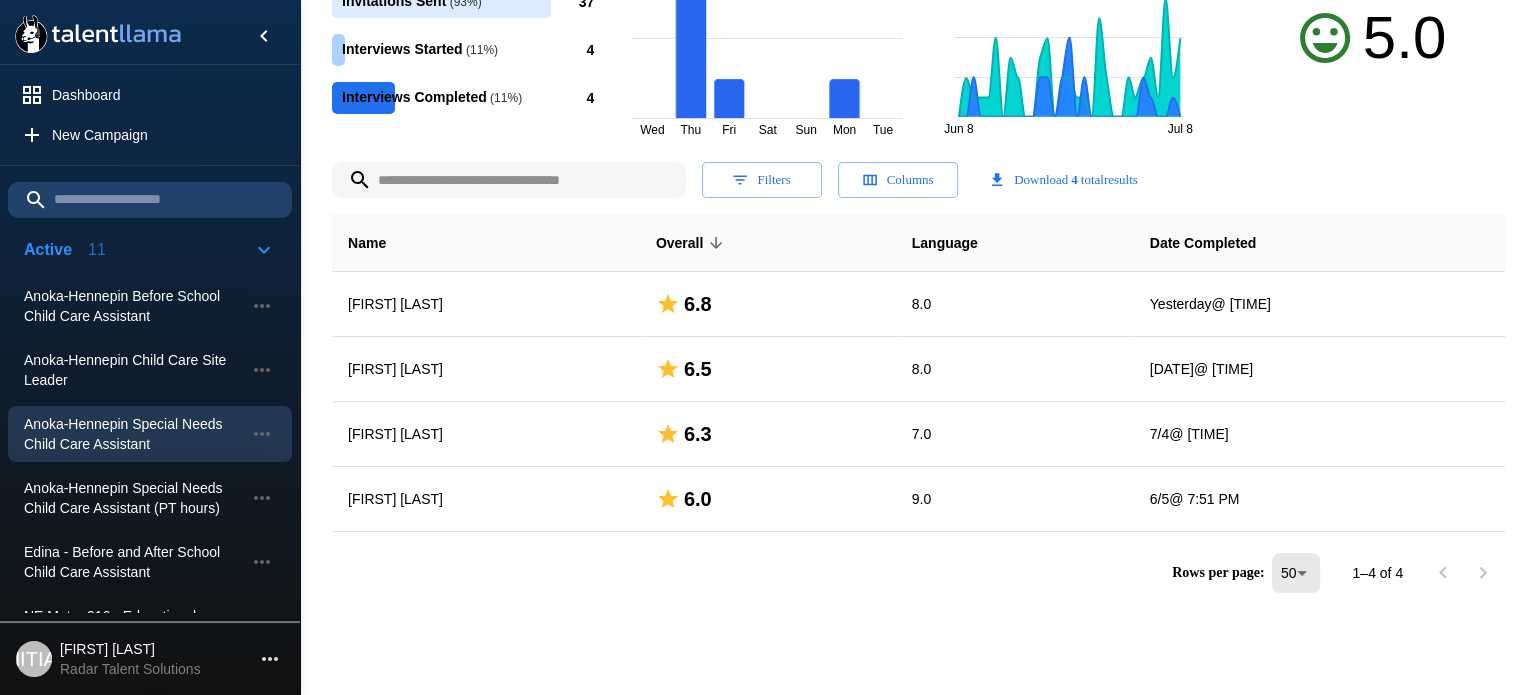scroll, scrollTop: 308, scrollLeft: 0, axis: vertical 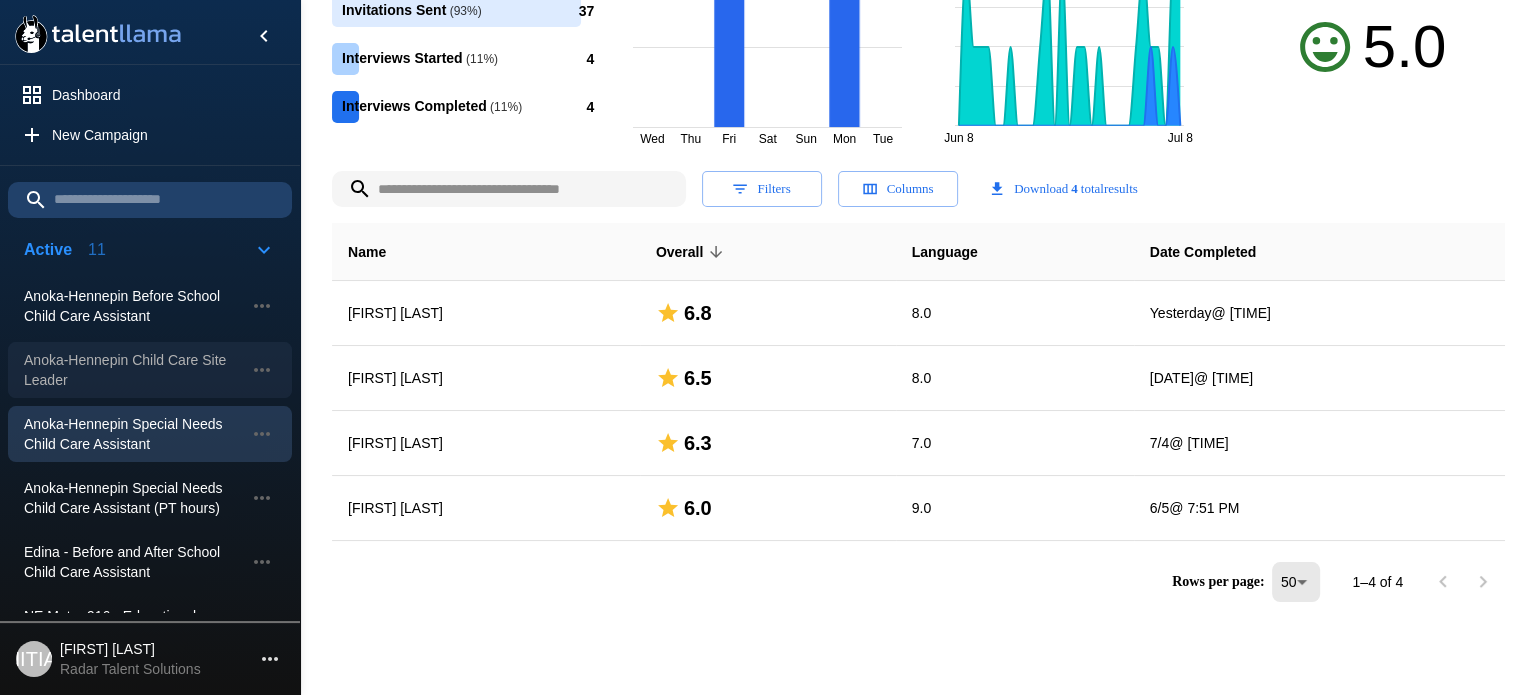 click on "Anoka-Hennepin Child Care Site Leader" at bounding box center [134, 306] 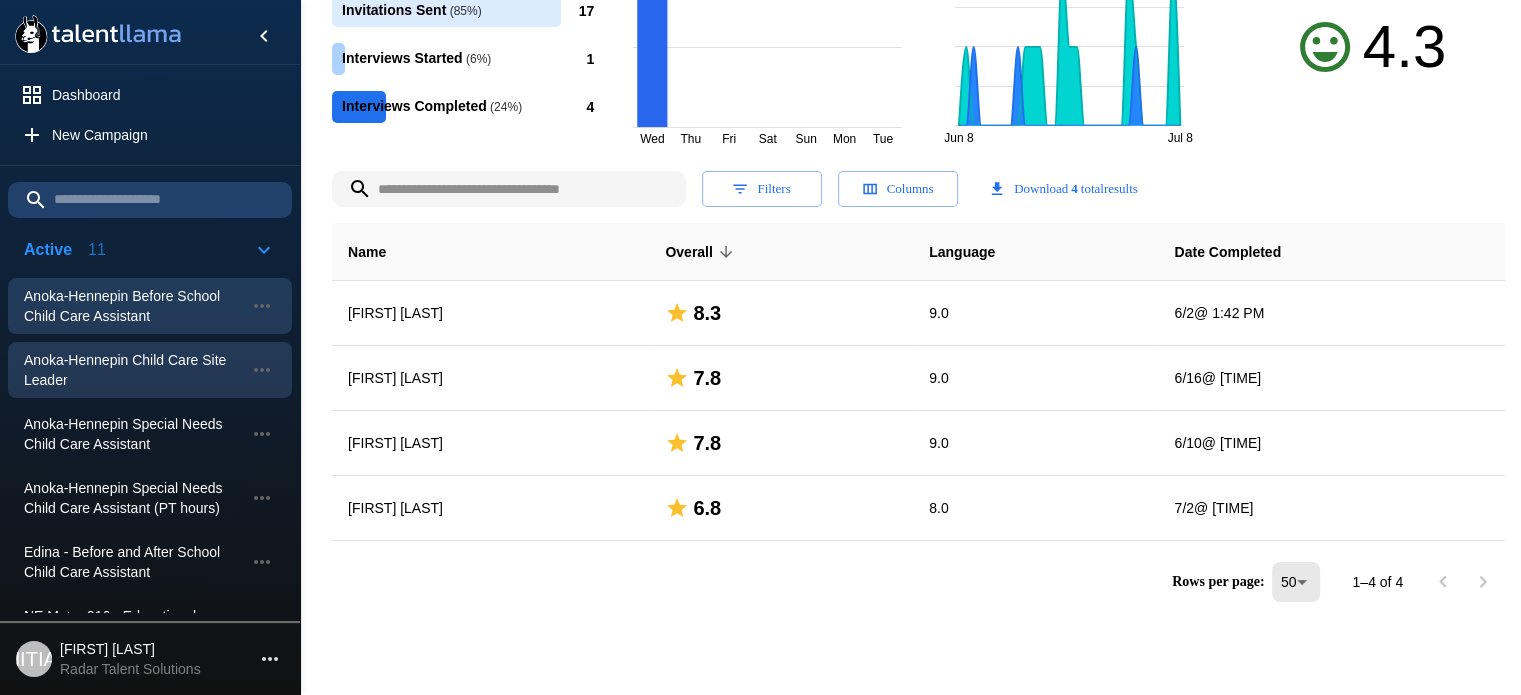 click on "Anoka-Hennepin Before School Child Care Assistant" at bounding box center (134, 306) 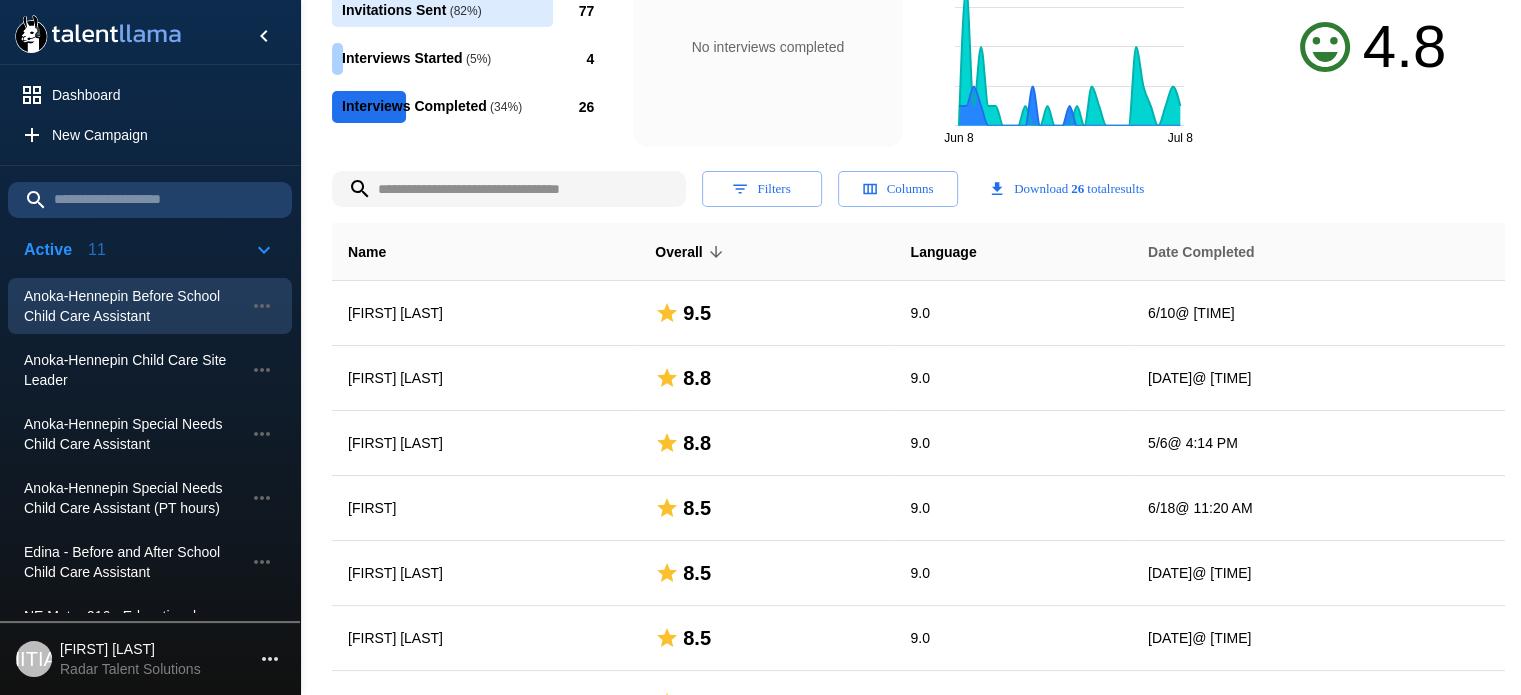 click on "Date Completed" at bounding box center (367, 252) 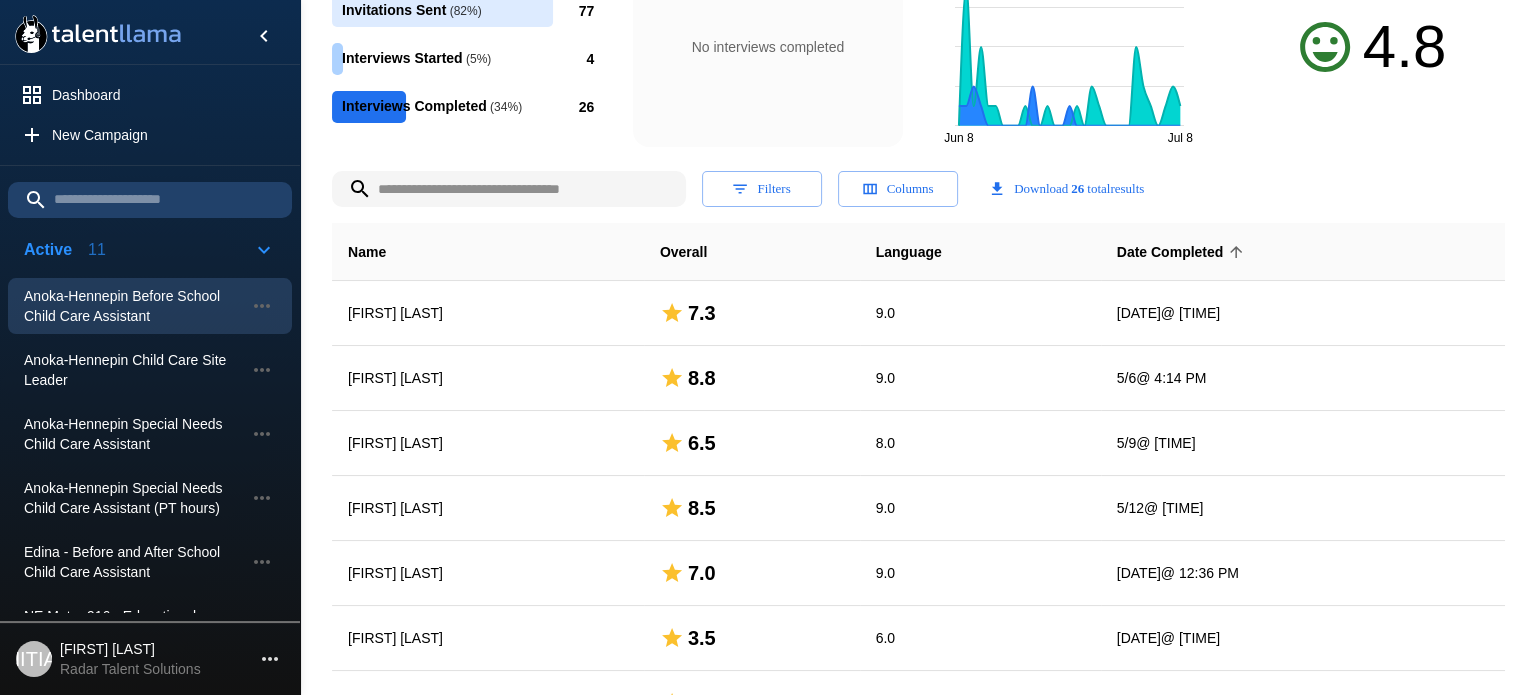 click on "Date Completed" at bounding box center [1183, 252] 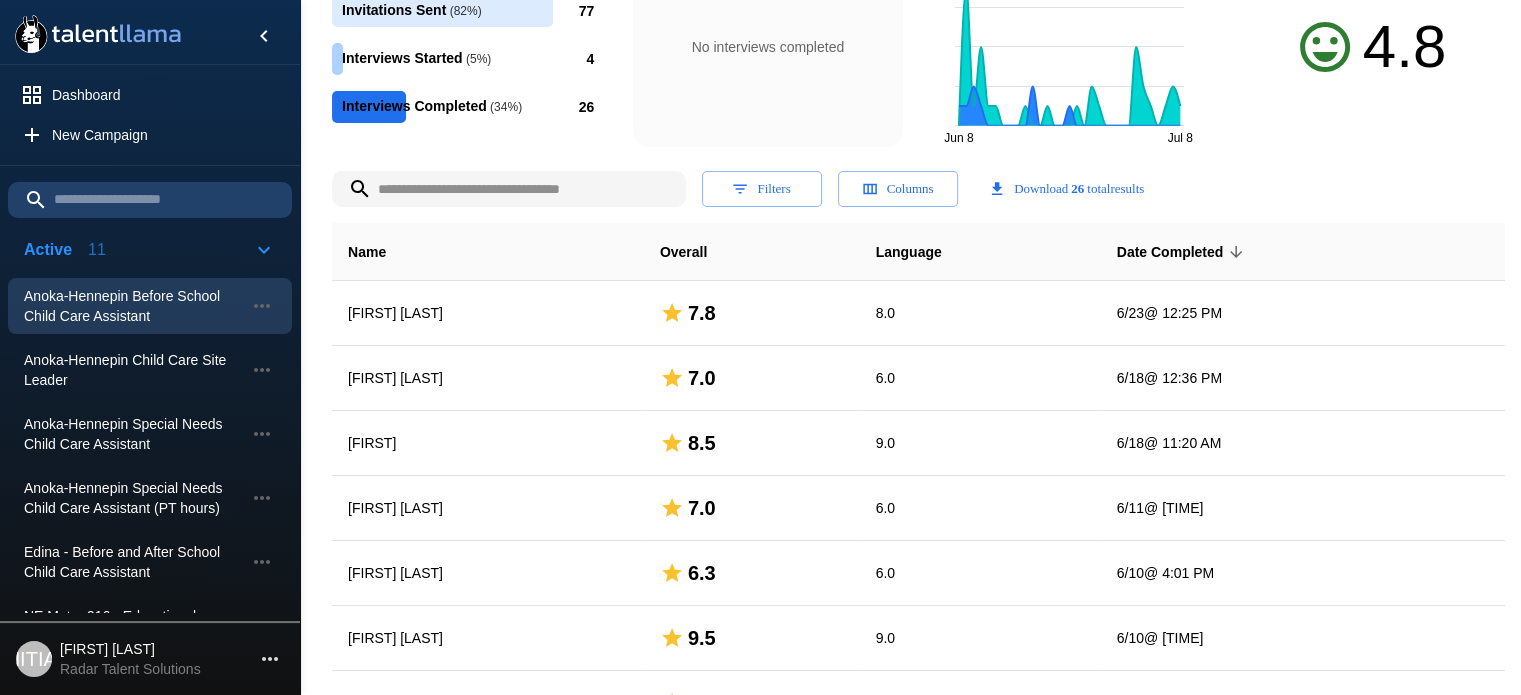 scroll, scrollTop: 0, scrollLeft: 0, axis: both 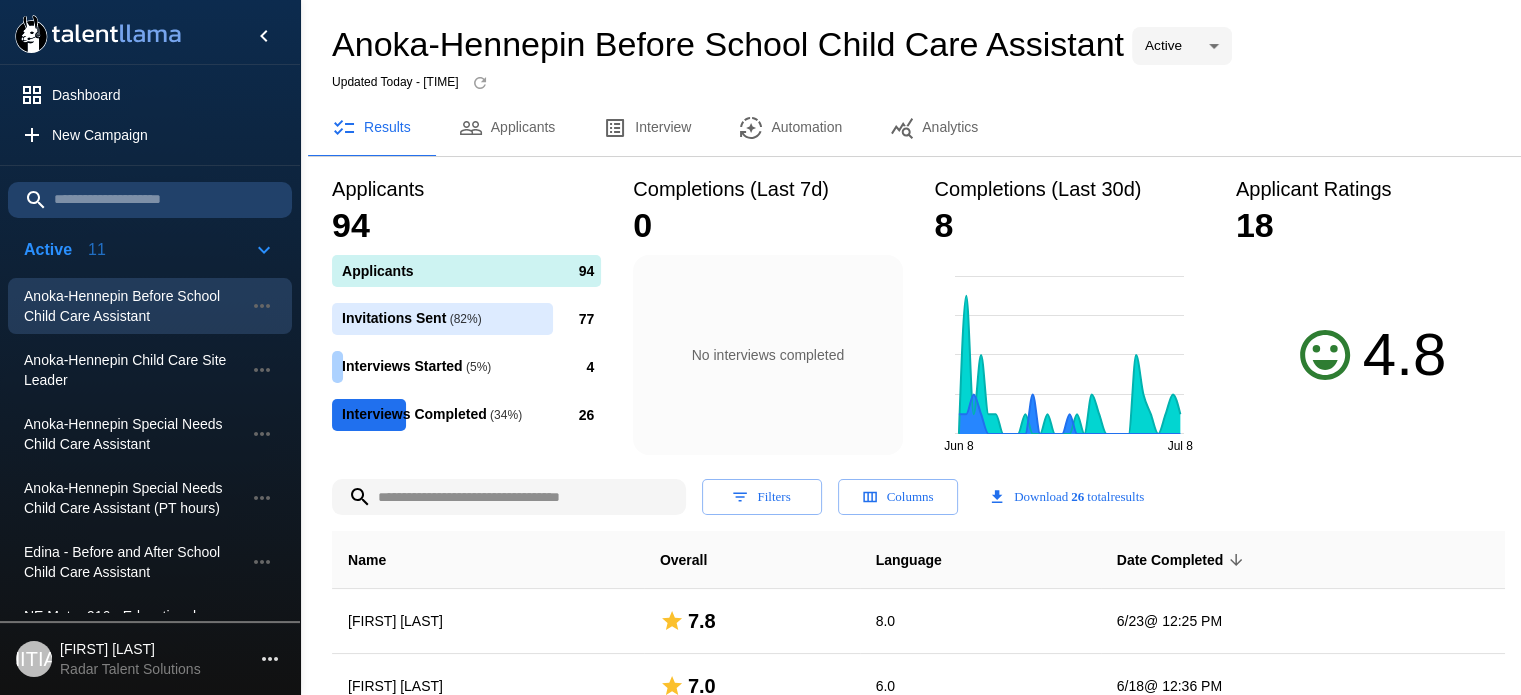 click on "Applicants" at bounding box center (507, 128) 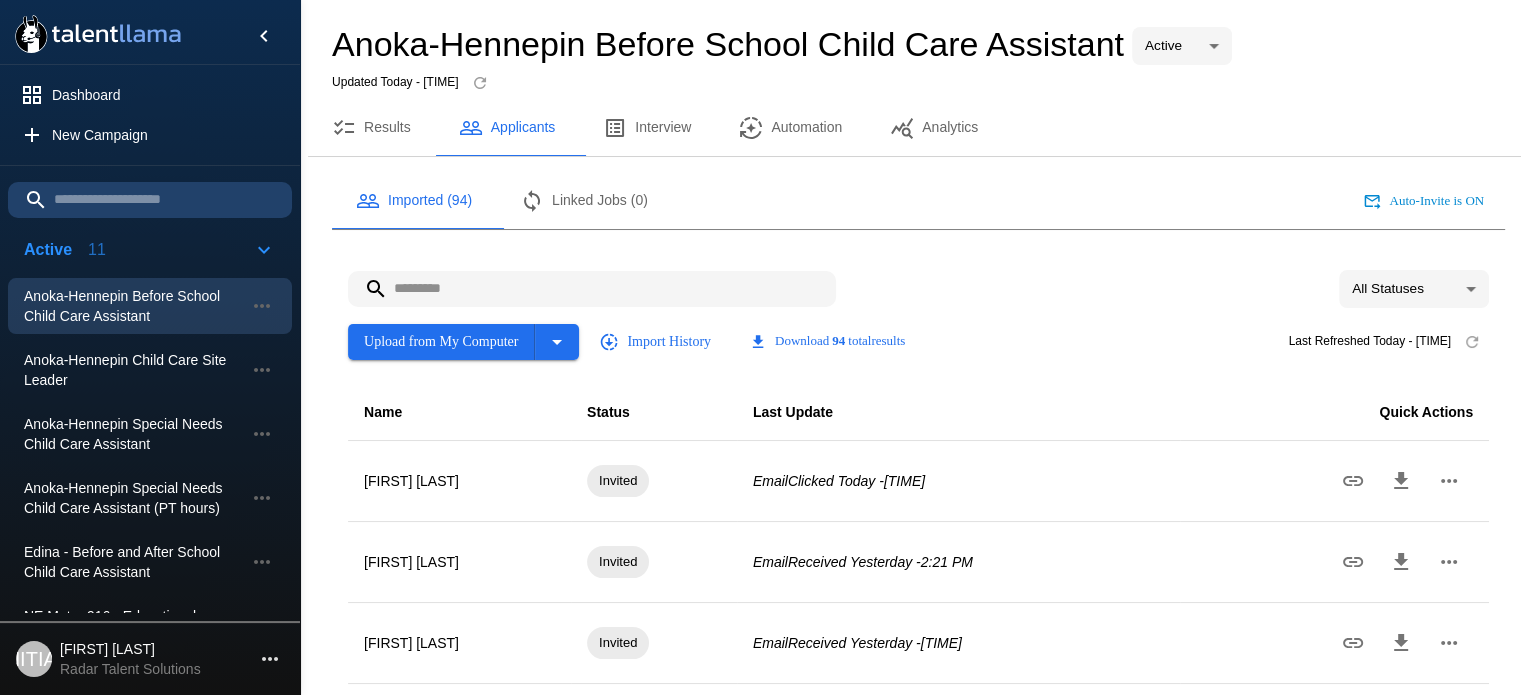 click at bounding box center [592, 289] 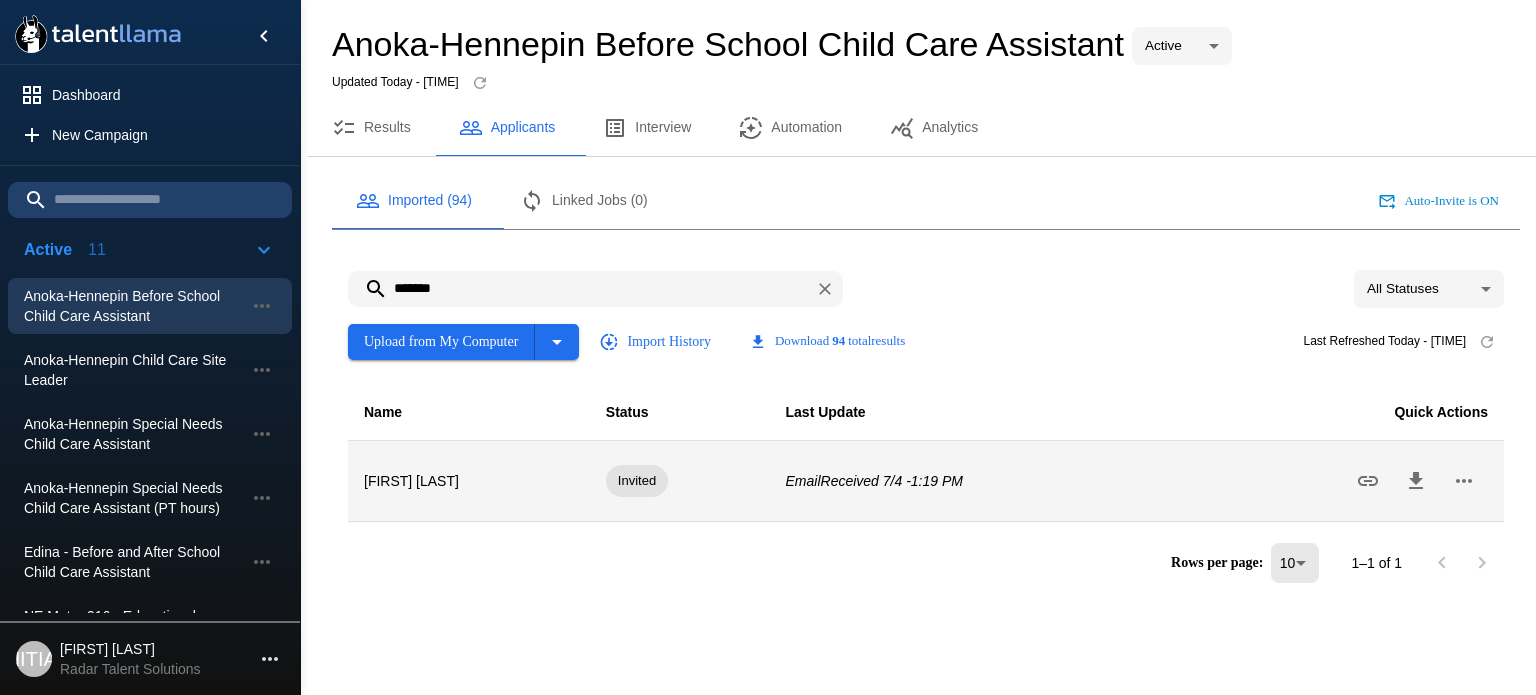 type on "******" 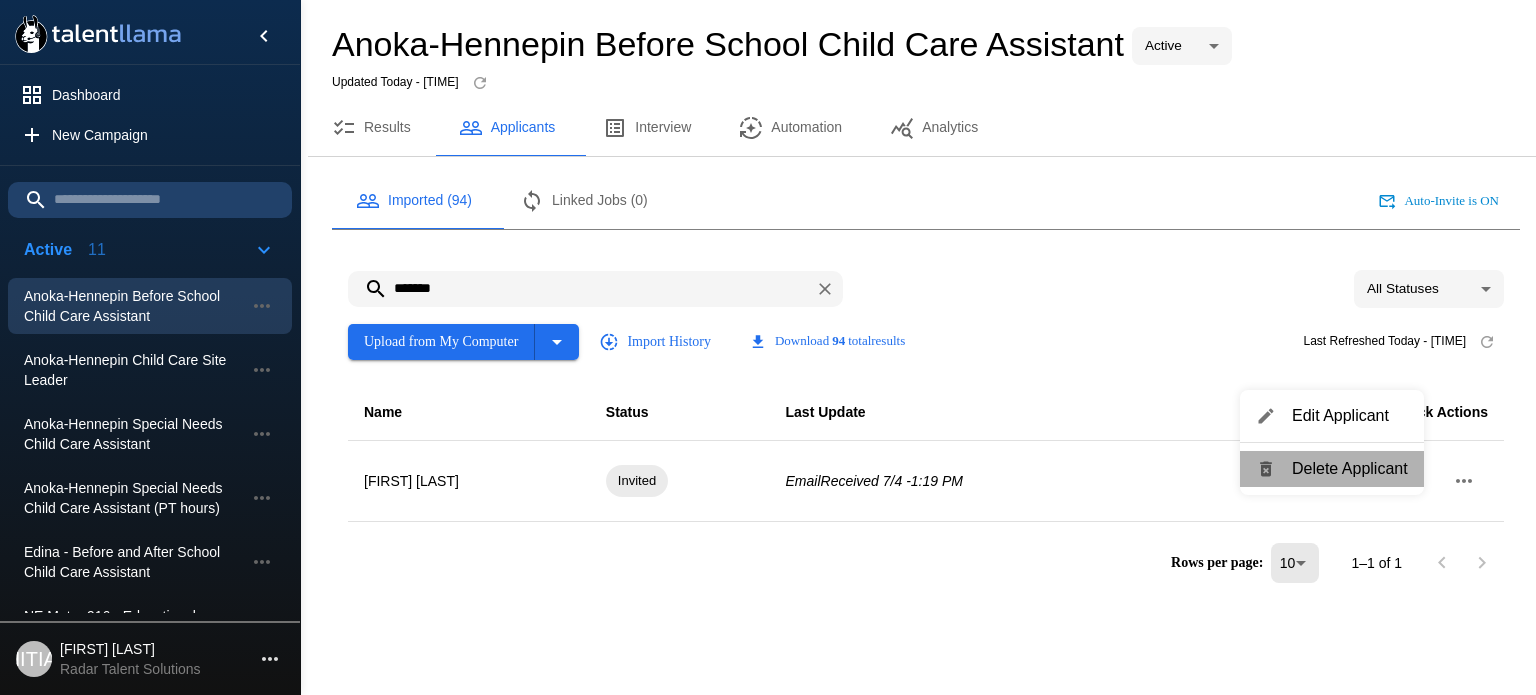 click on "Delete Applicant" at bounding box center [1350, 416] 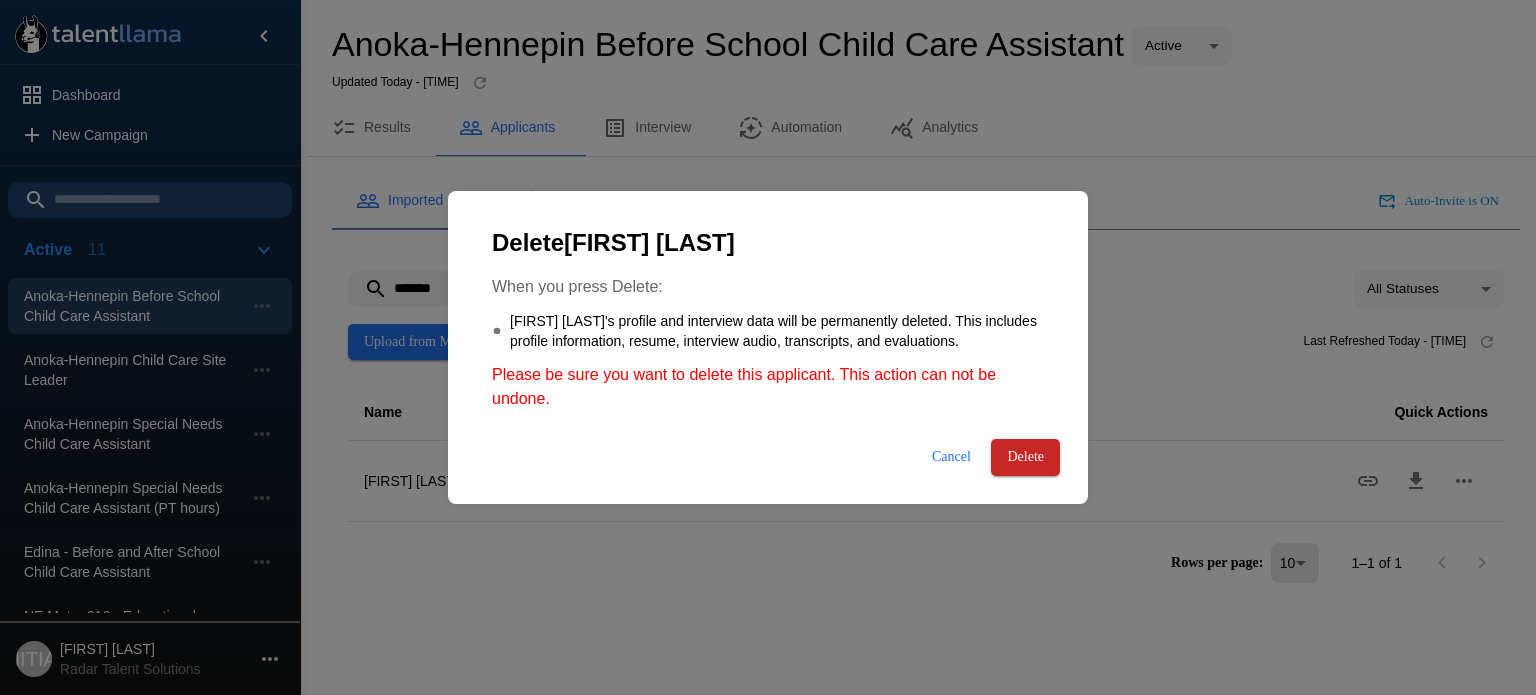 click on "Delete" at bounding box center [1025, 457] 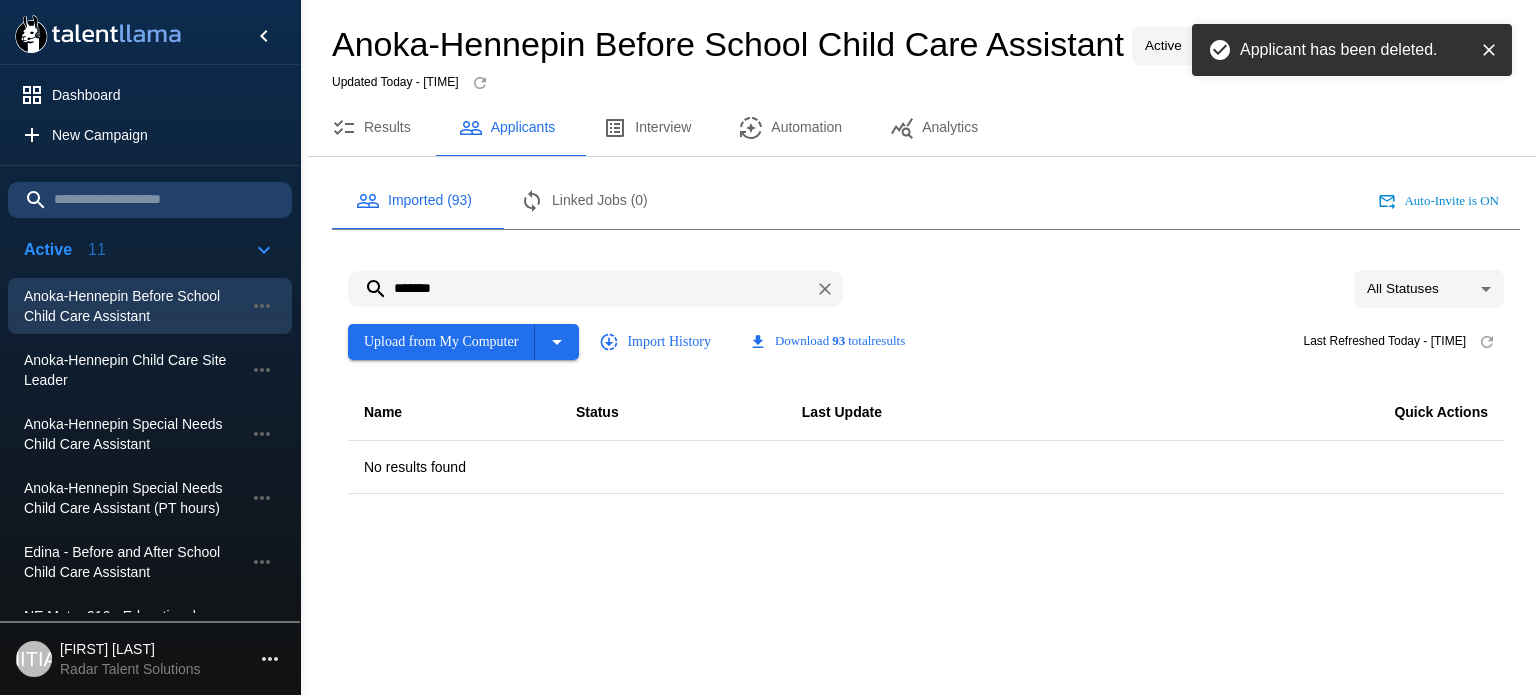 drag, startPoint x: 475, startPoint y: 267, endPoint x: 178, endPoint y: 276, distance: 297.13632 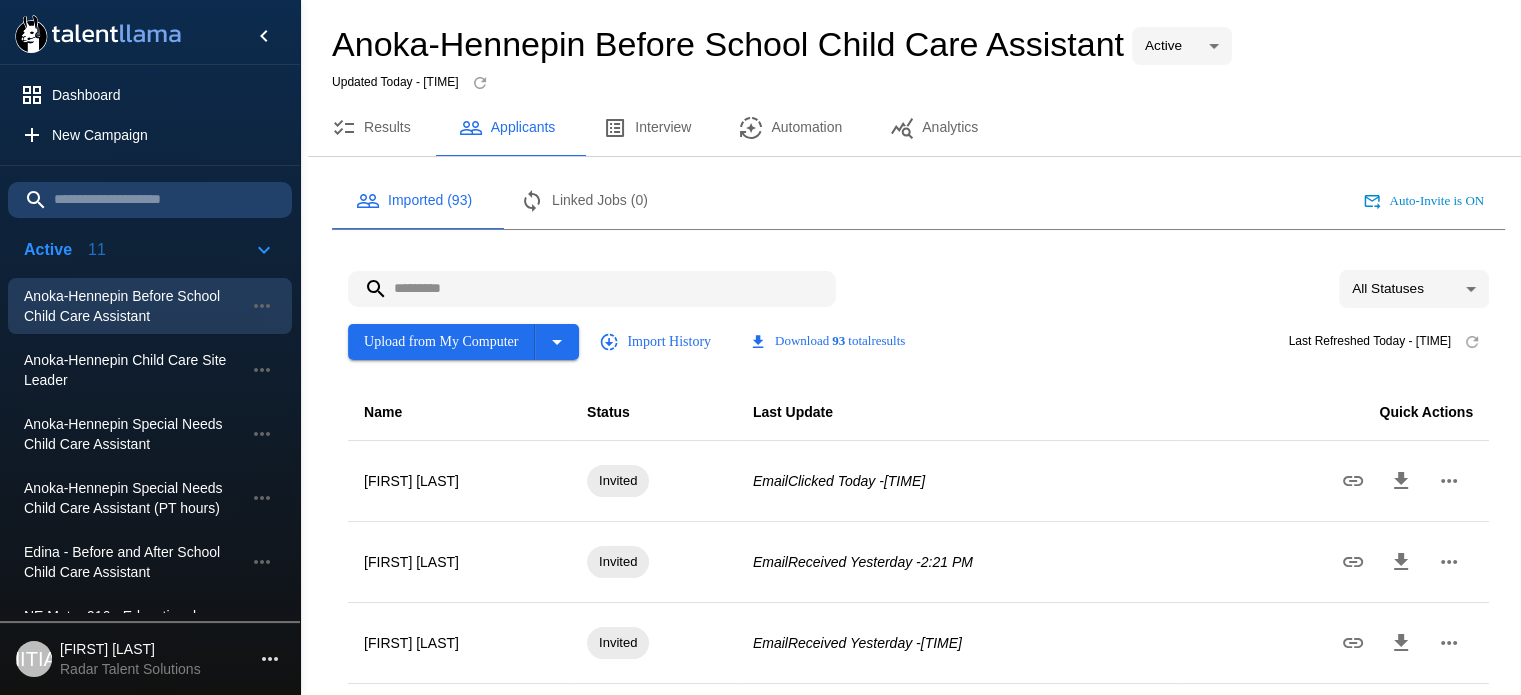 type 